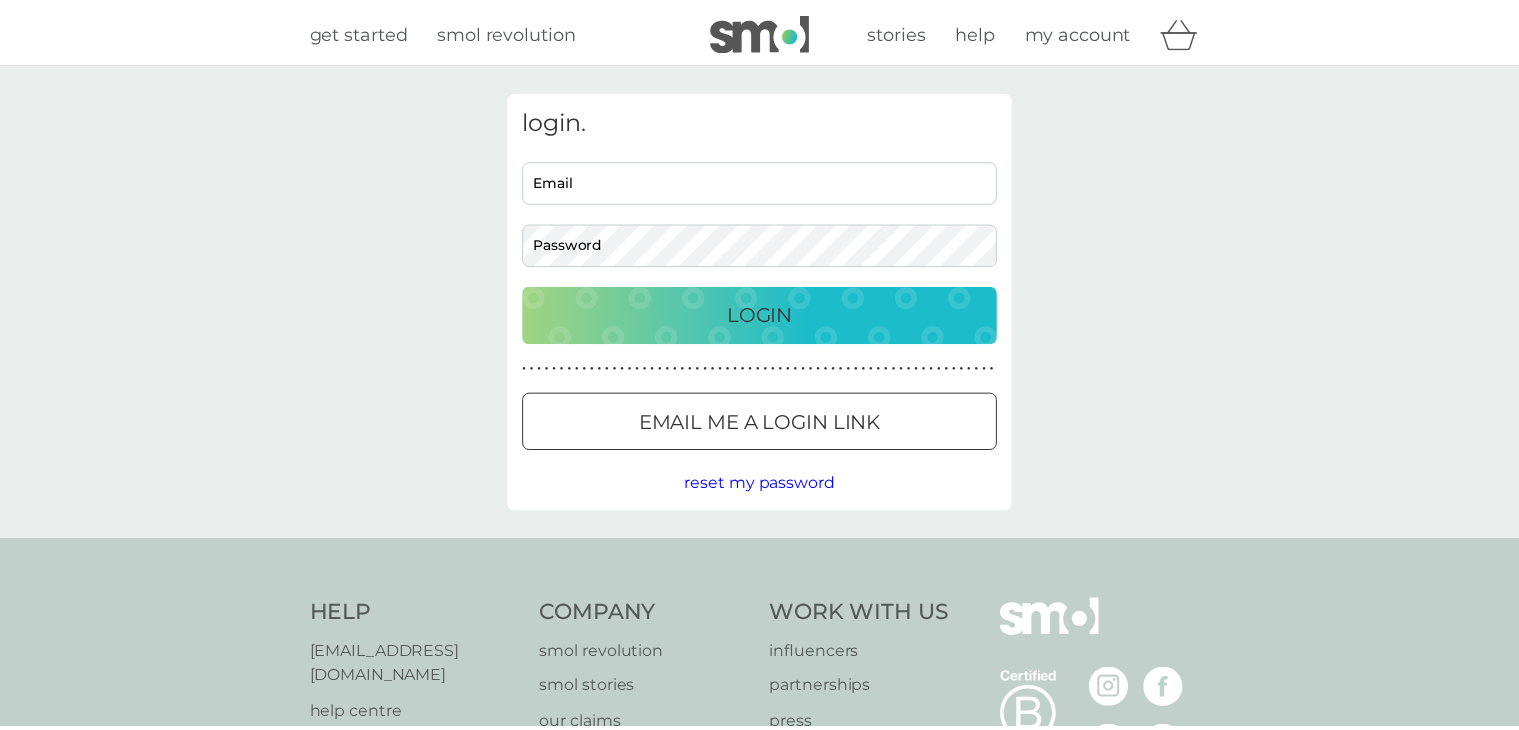 scroll, scrollTop: 0, scrollLeft: 0, axis: both 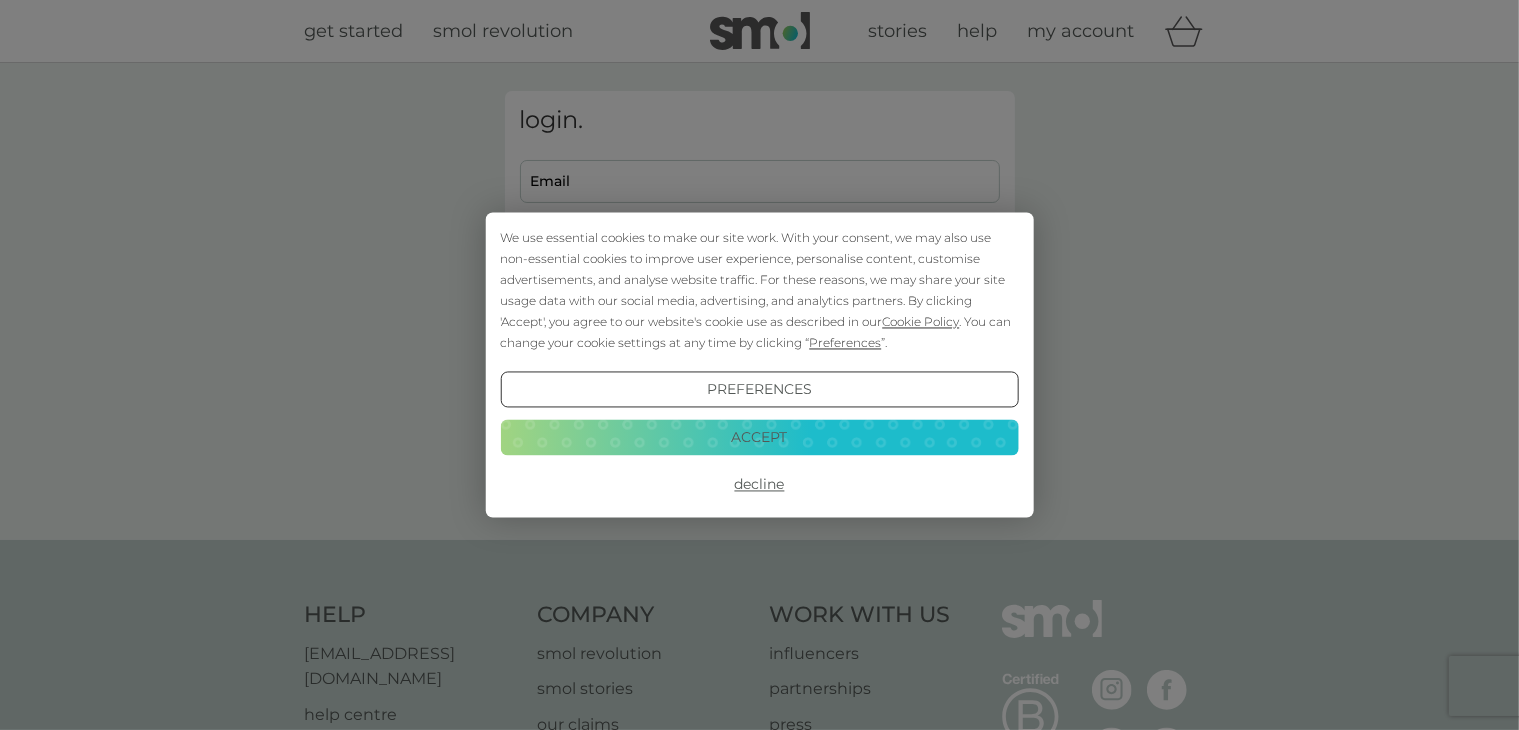 click on "Accept" at bounding box center [759, 437] 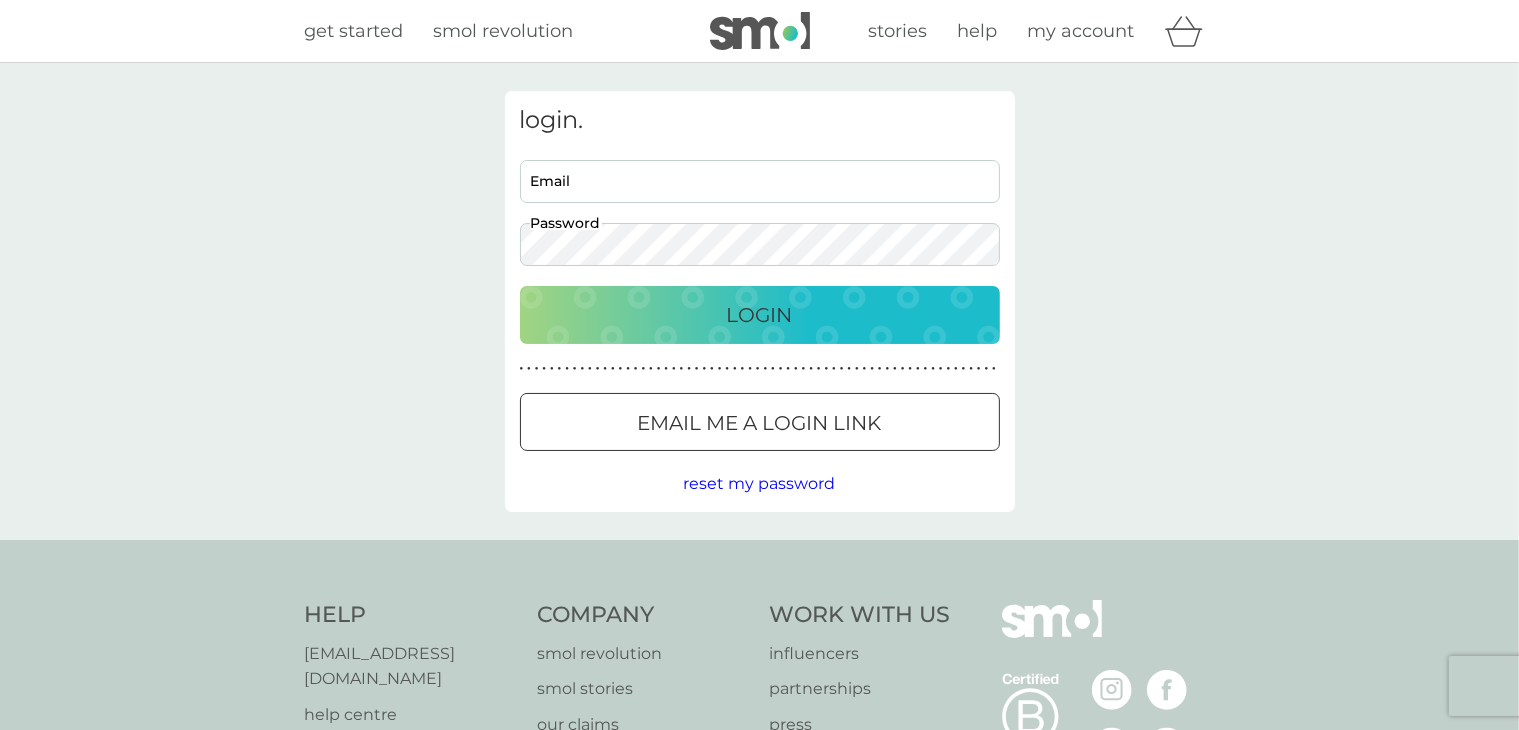click on "Email" at bounding box center (760, 181) 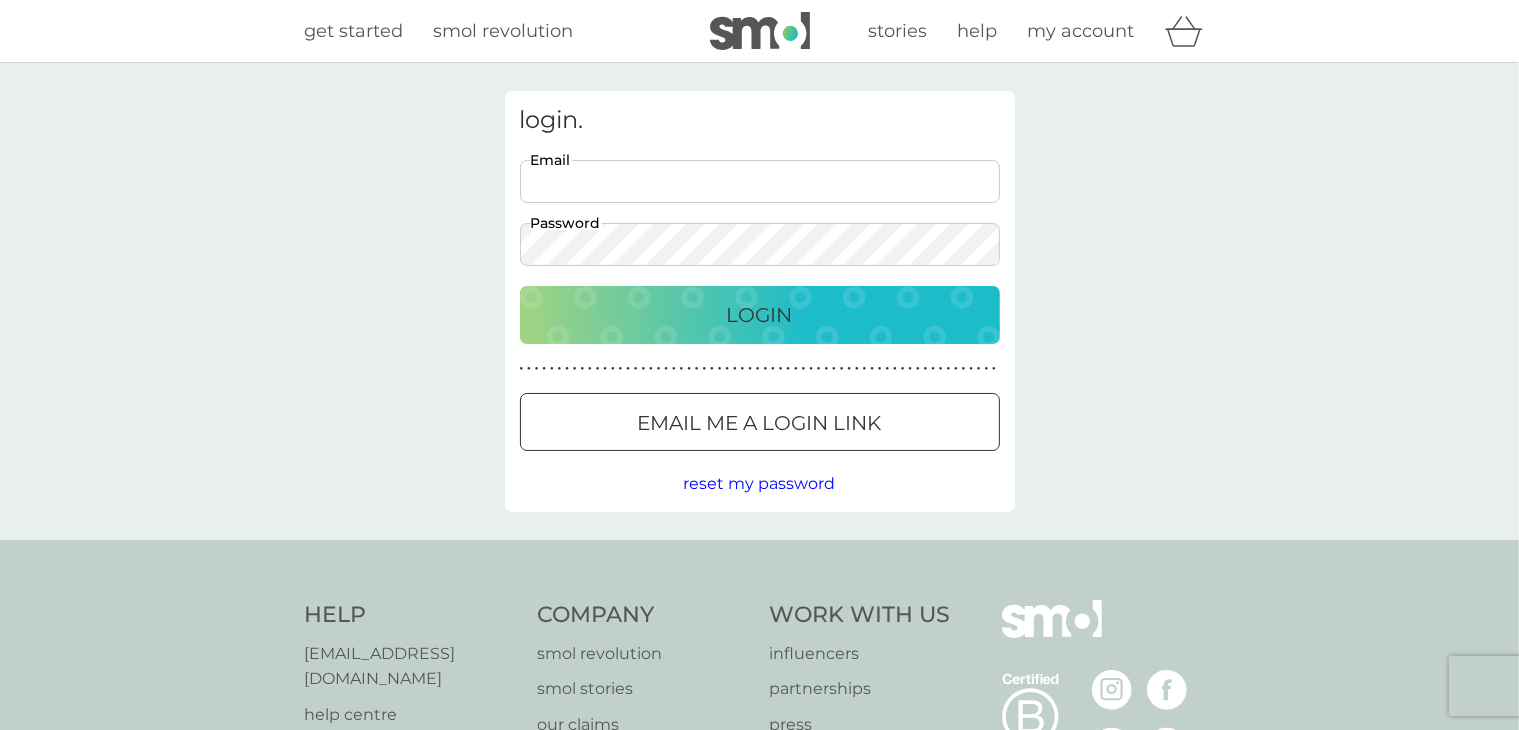 type on "[EMAIL_ADDRESS][DOMAIN_NAME]" 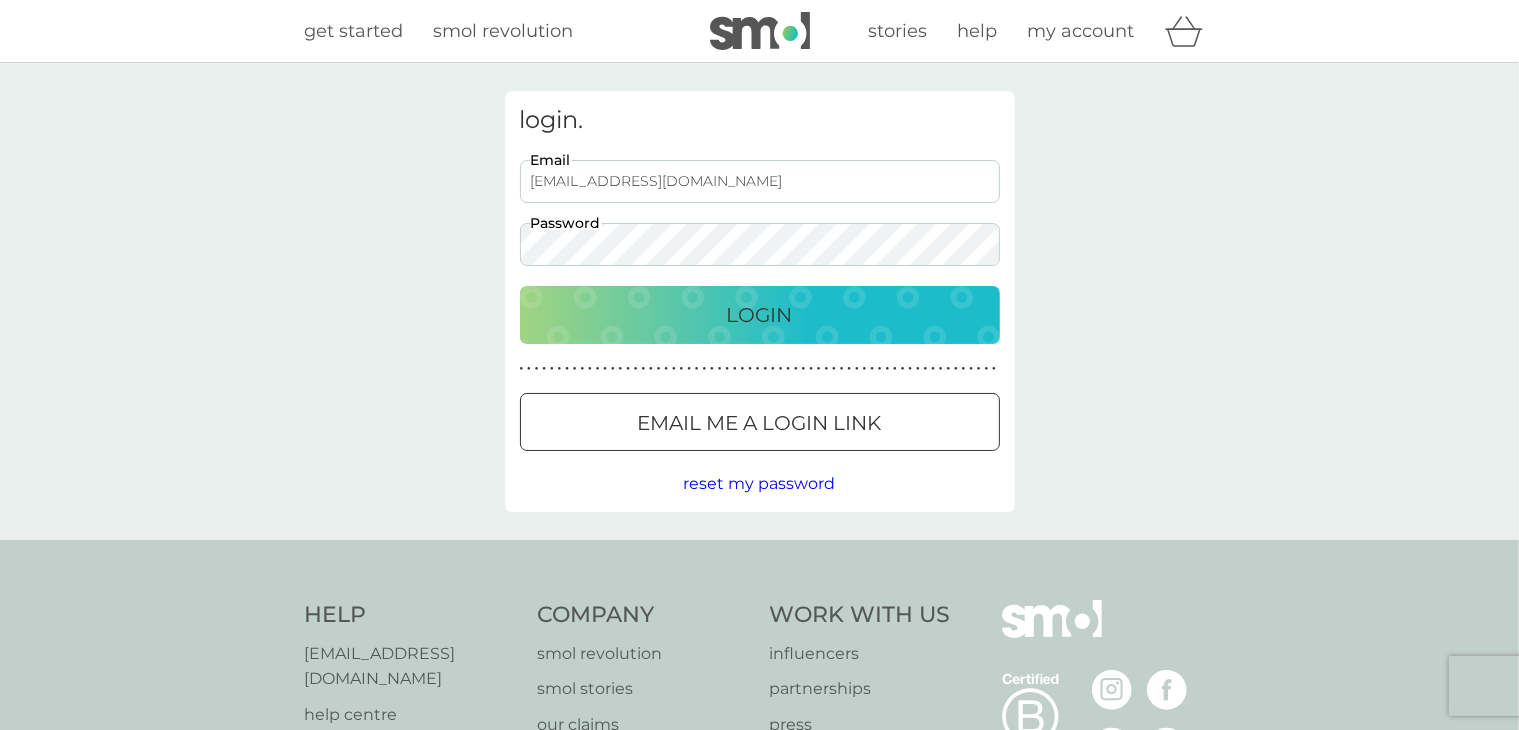 click on "Login" at bounding box center (760, 315) 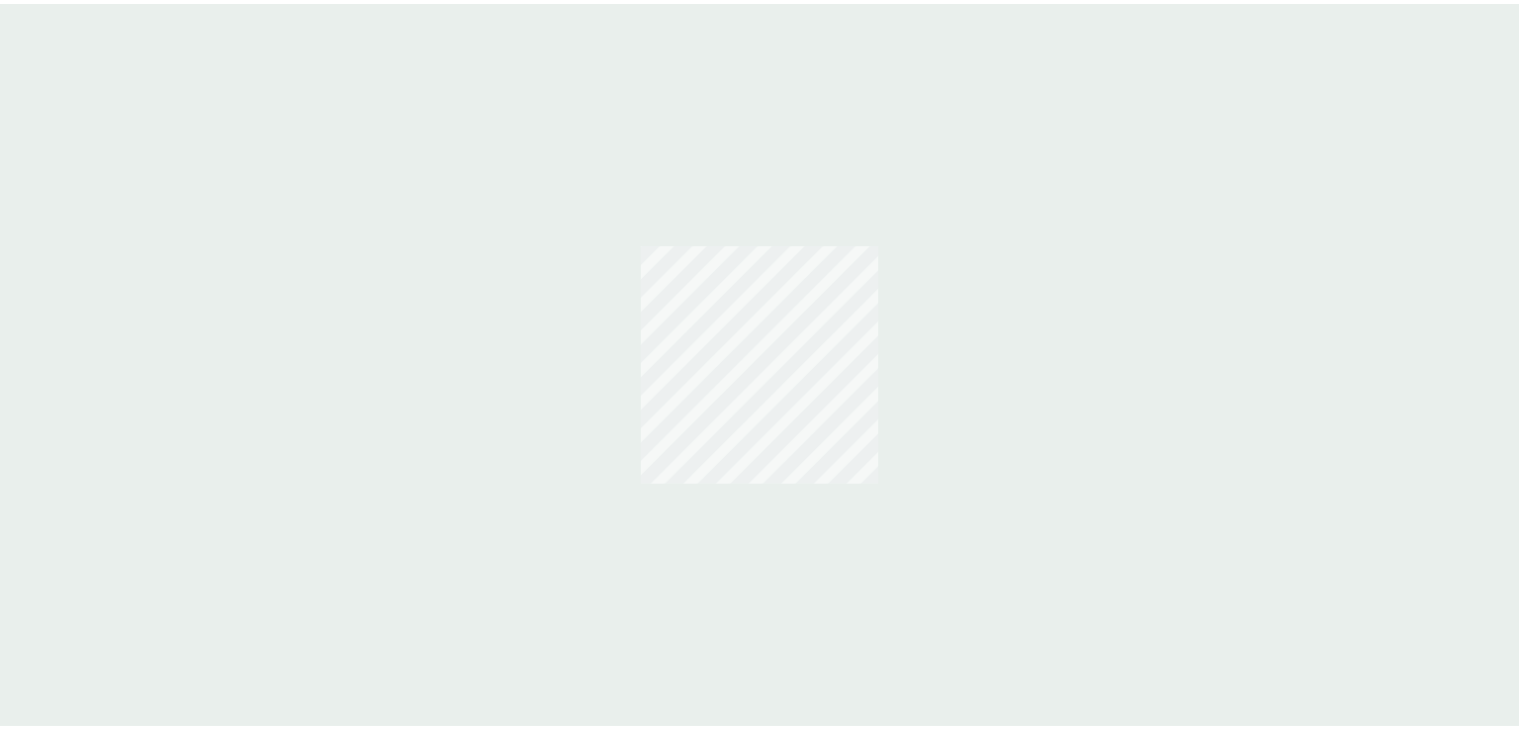 scroll, scrollTop: 0, scrollLeft: 0, axis: both 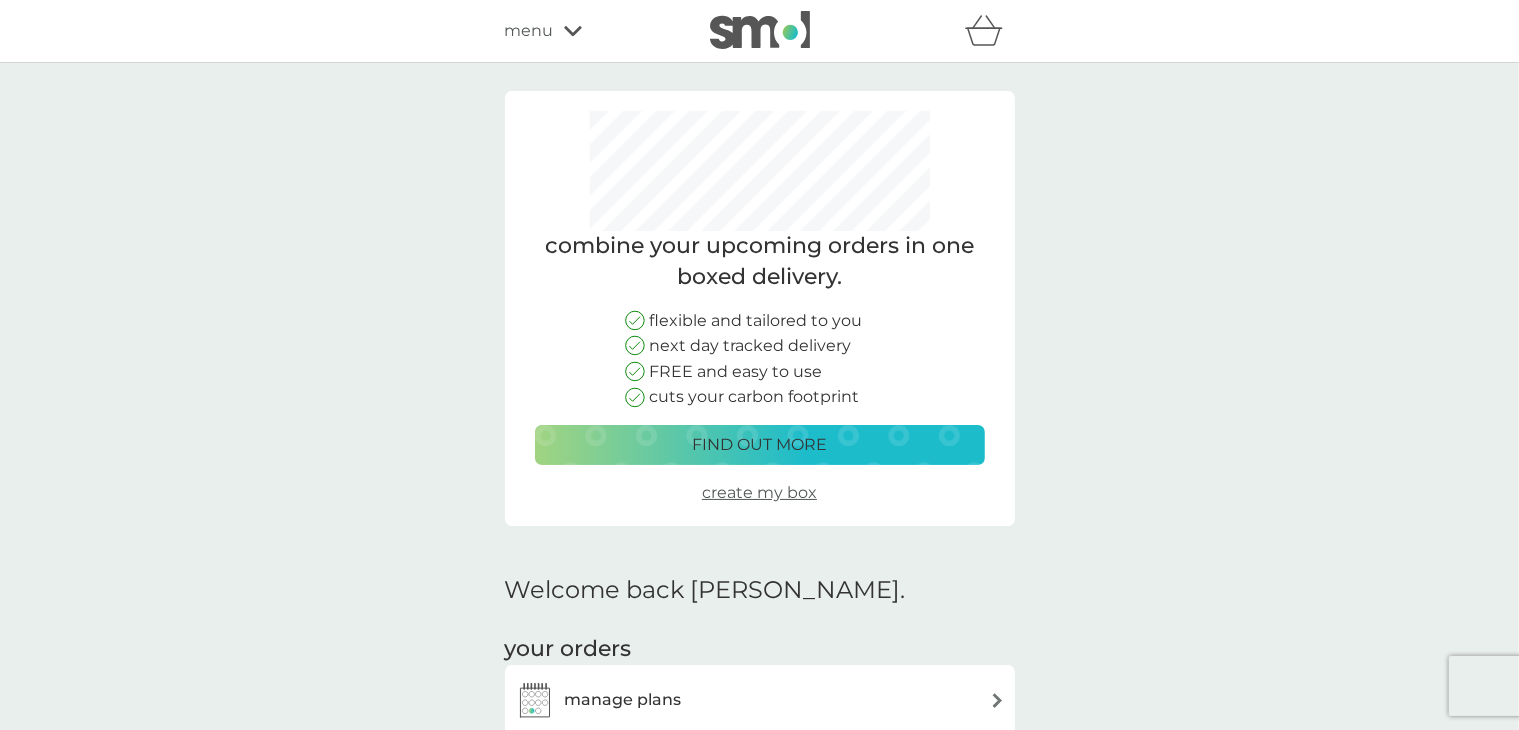 click on "menu" at bounding box center [529, 31] 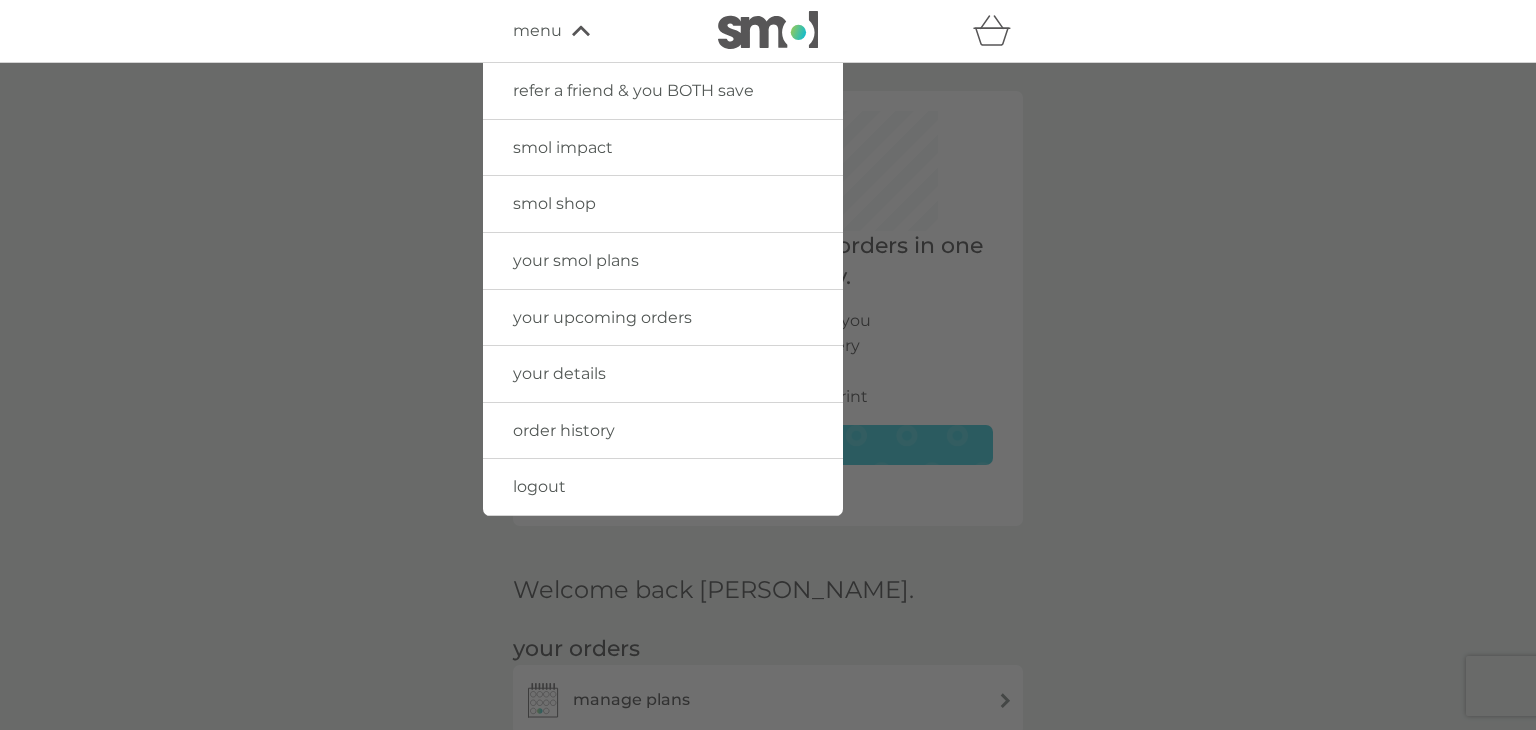 click on "your smol plans" at bounding box center [576, 260] 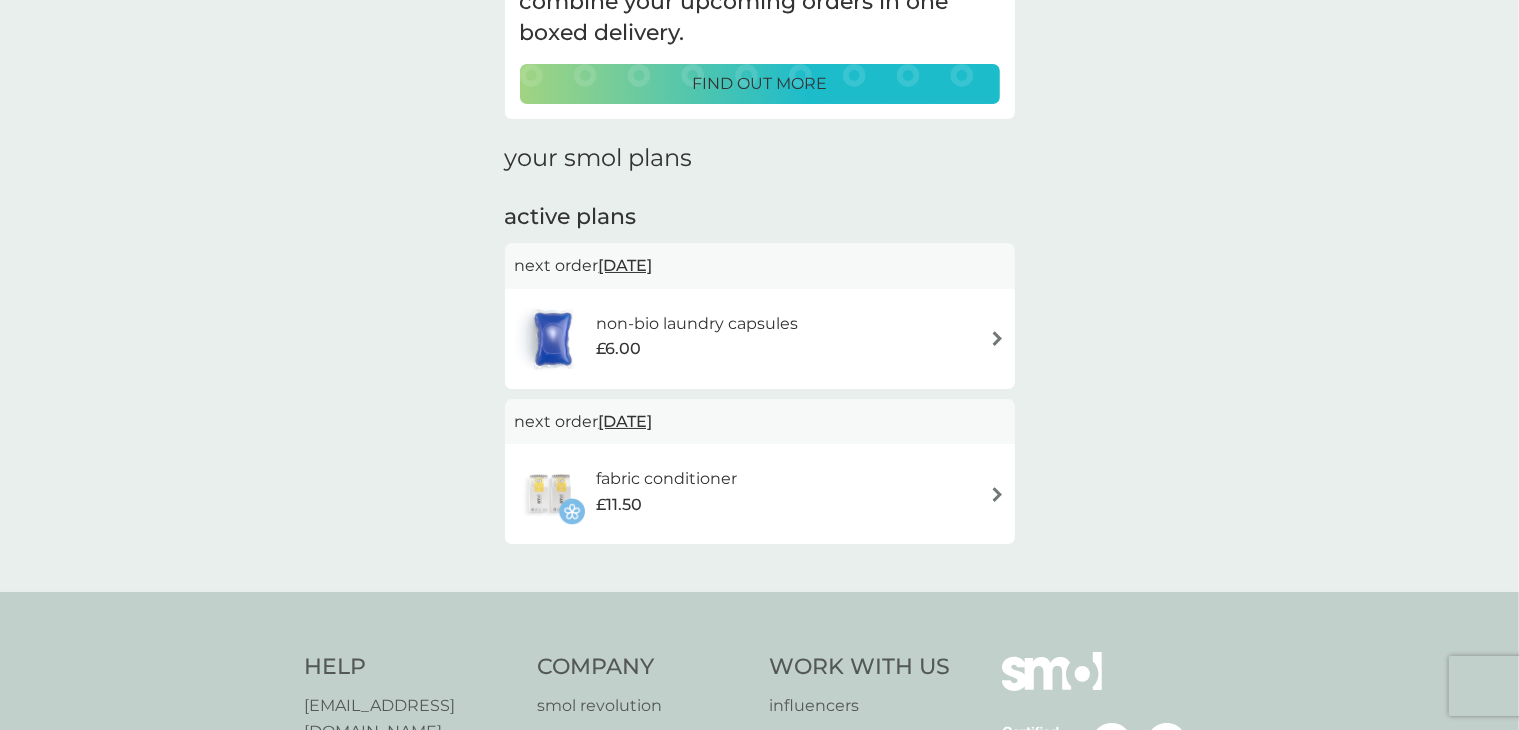 scroll, scrollTop: 176, scrollLeft: 0, axis: vertical 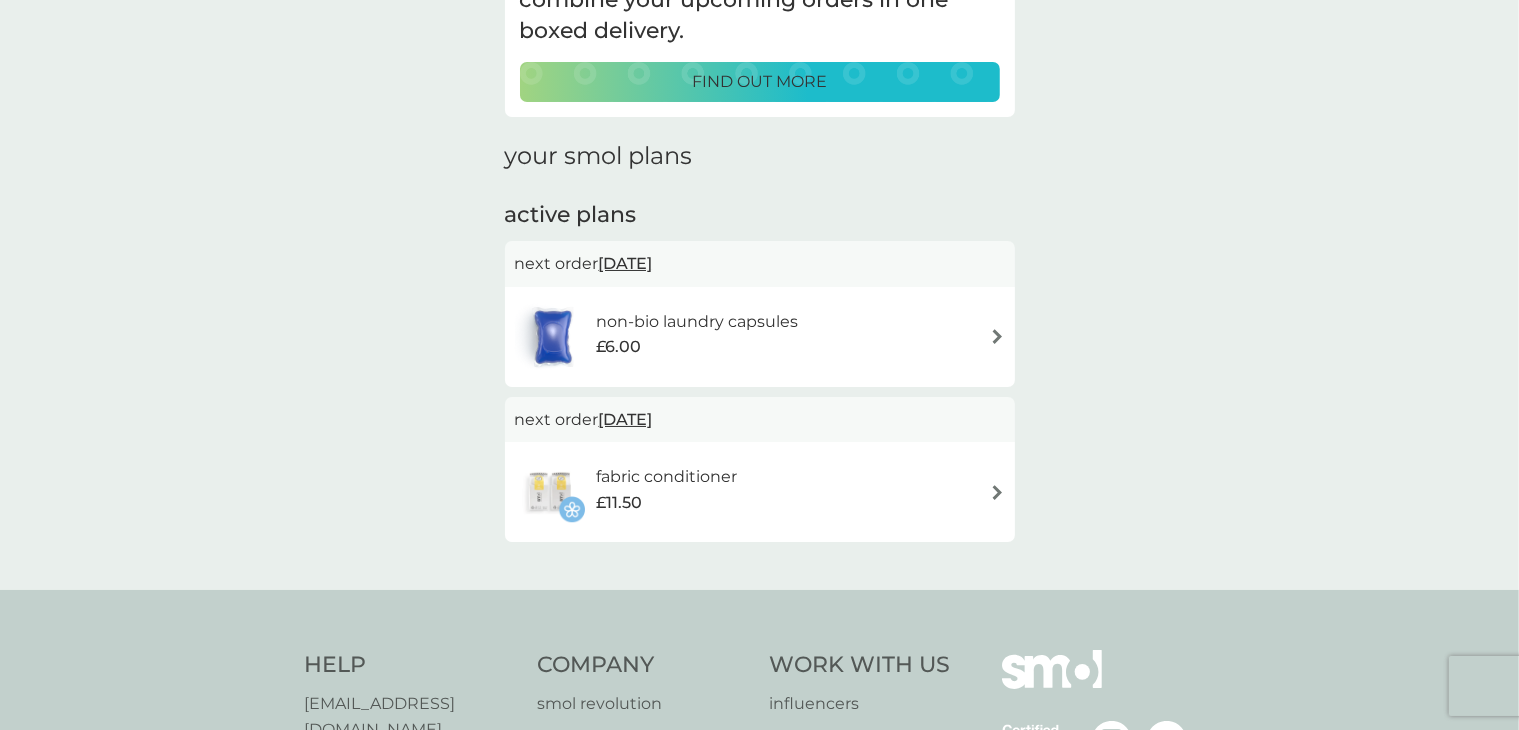 click on "fabric conditioner £11.50" at bounding box center [760, 492] 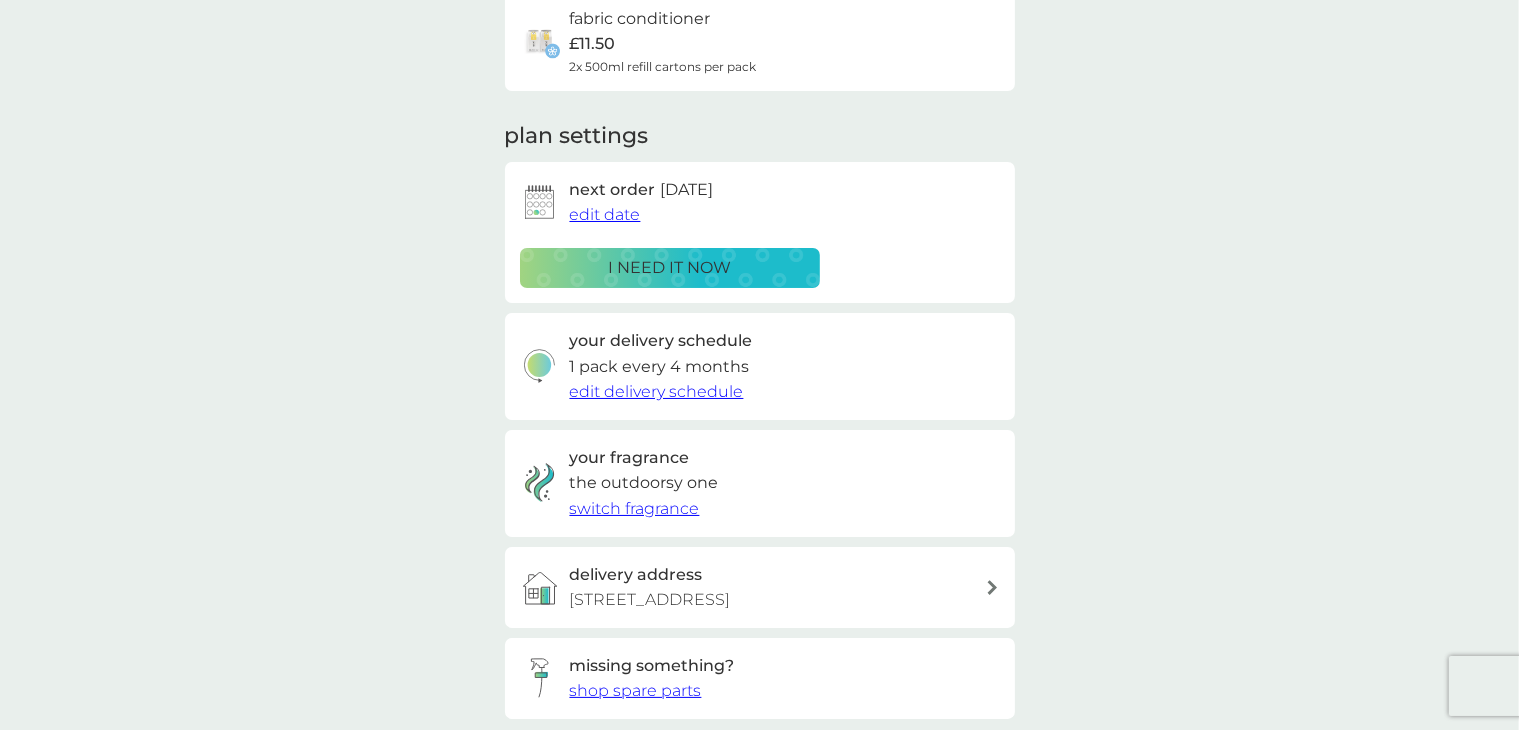 scroll, scrollTop: 0, scrollLeft: 0, axis: both 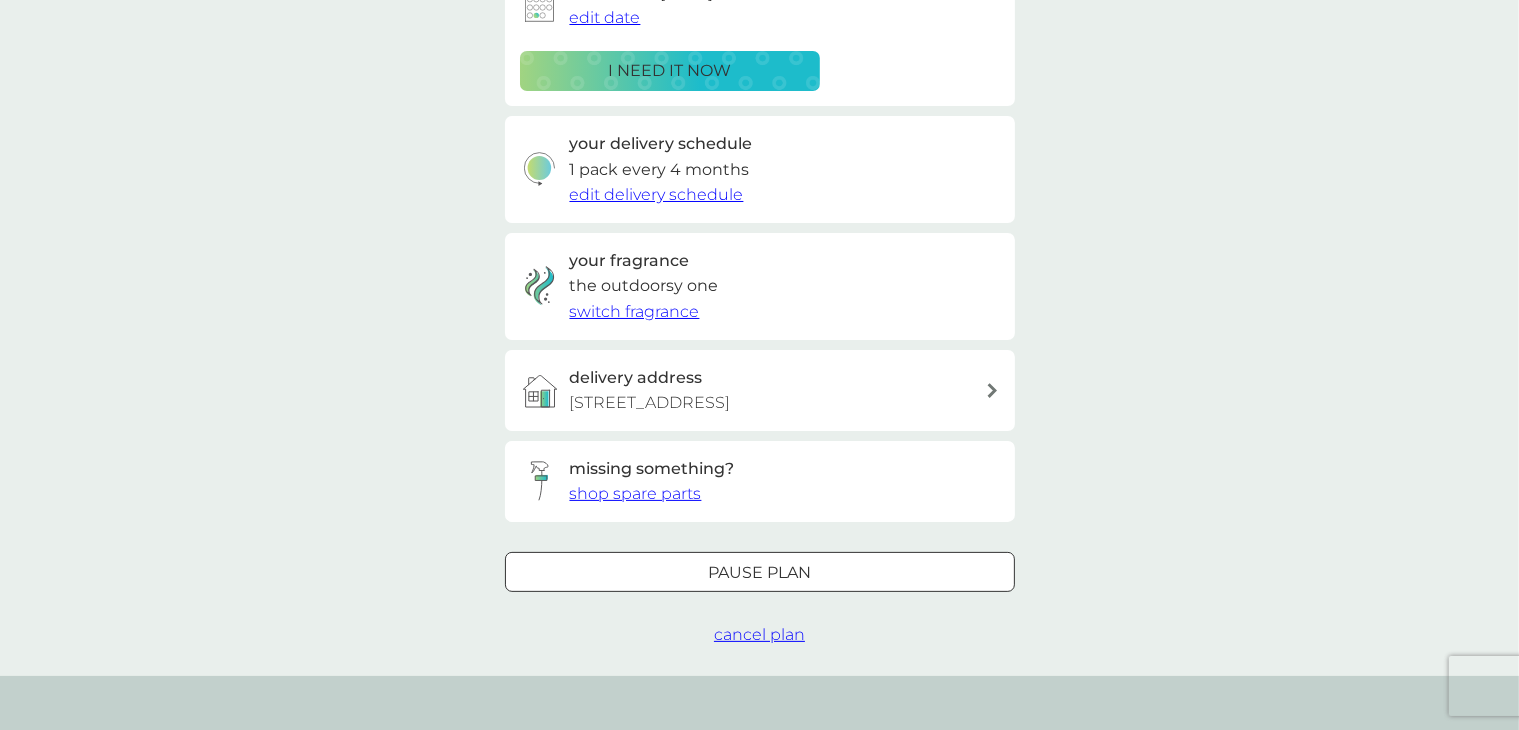 click on "cancel plan" at bounding box center [759, 634] 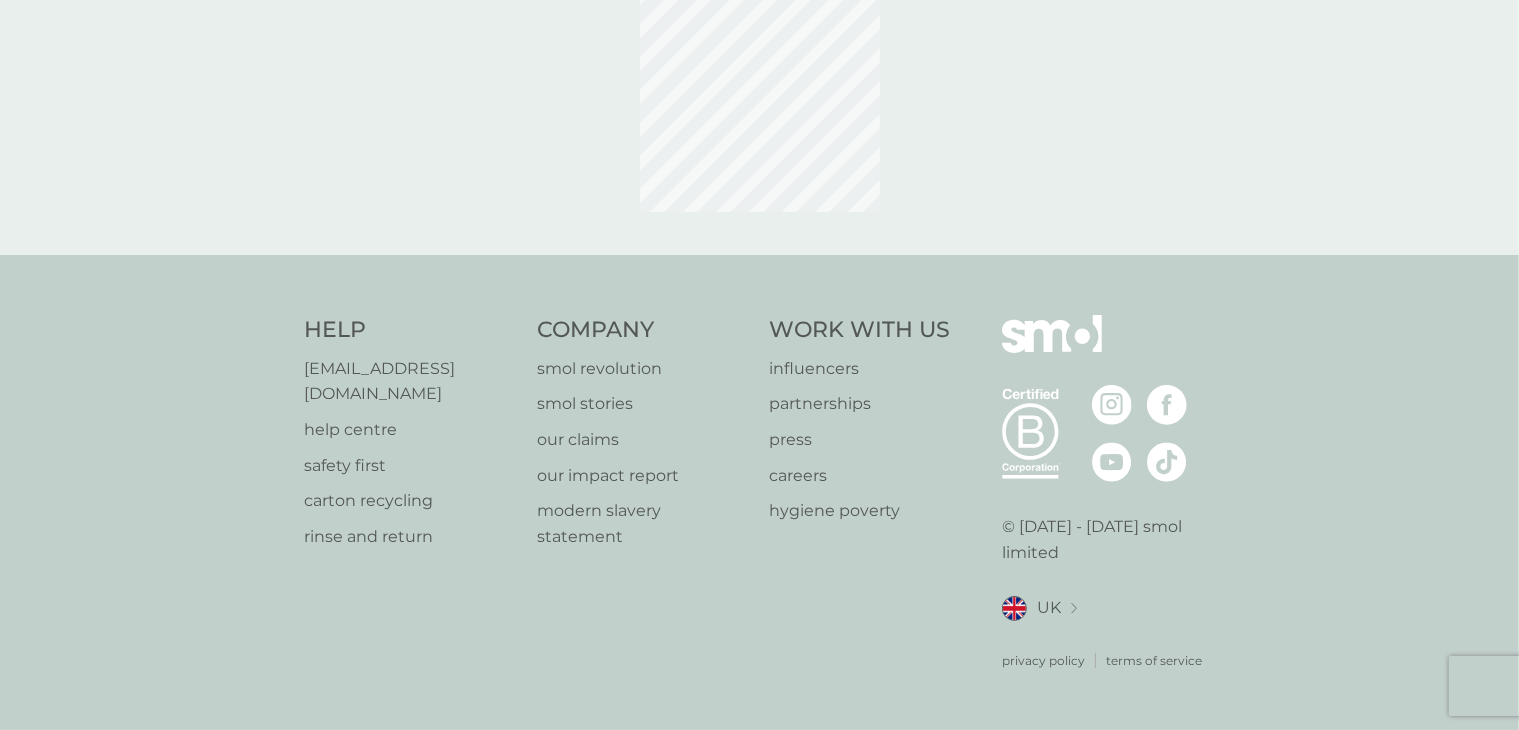 scroll, scrollTop: 0, scrollLeft: 0, axis: both 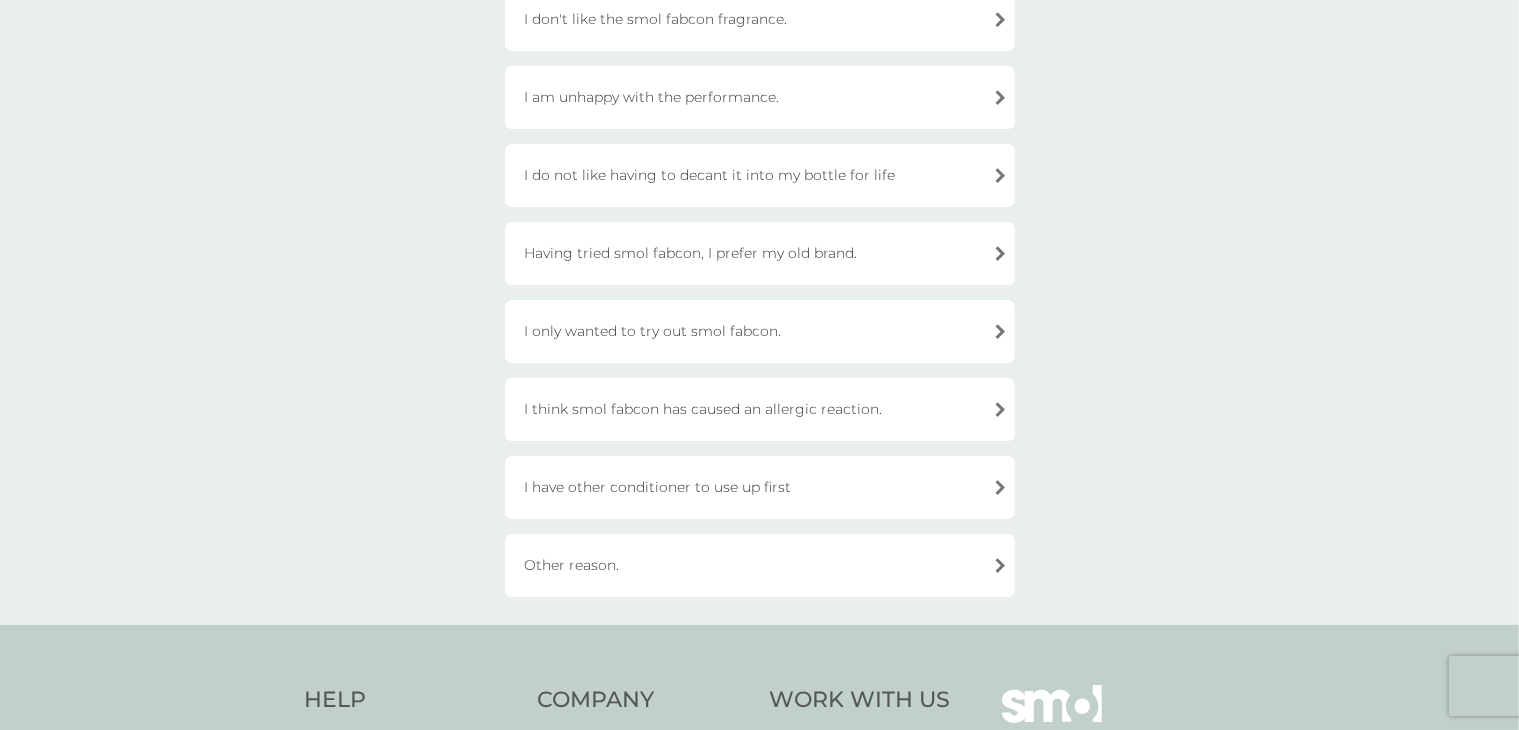 click on "Other reason." at bounding box center (760, 565) 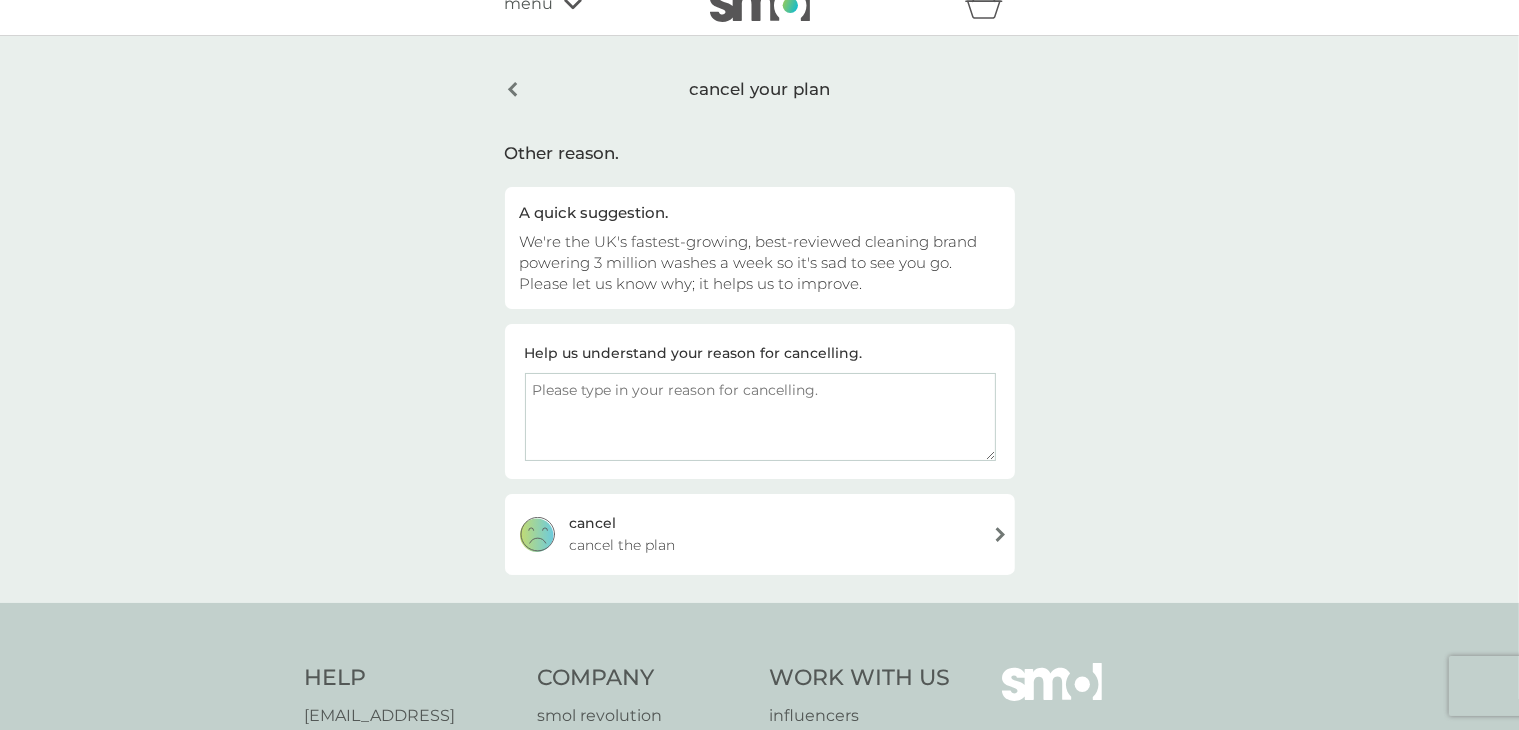 scroll, scrollTop: 24, scrollLeft: 0, axis: vertical 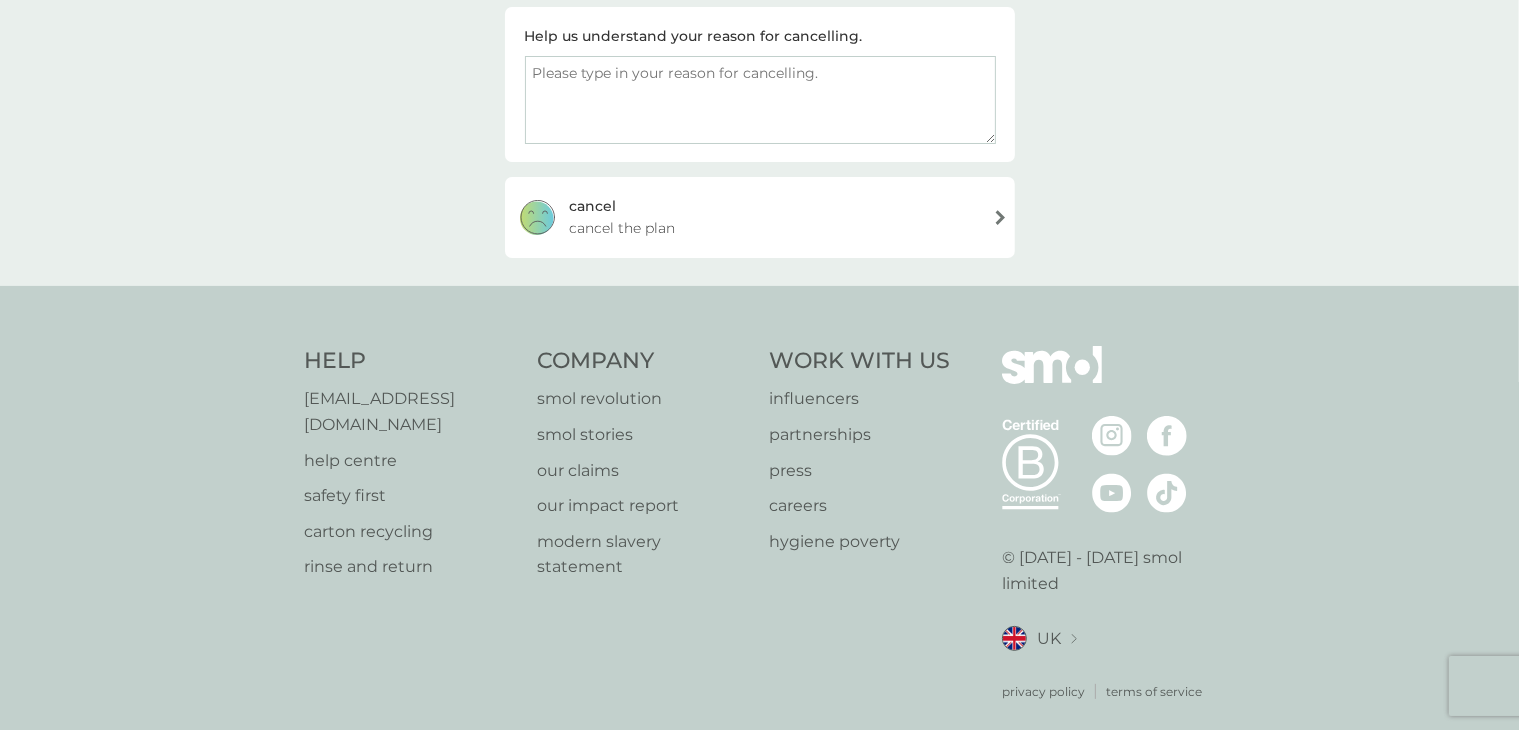 click at bounding box center [760, 100] 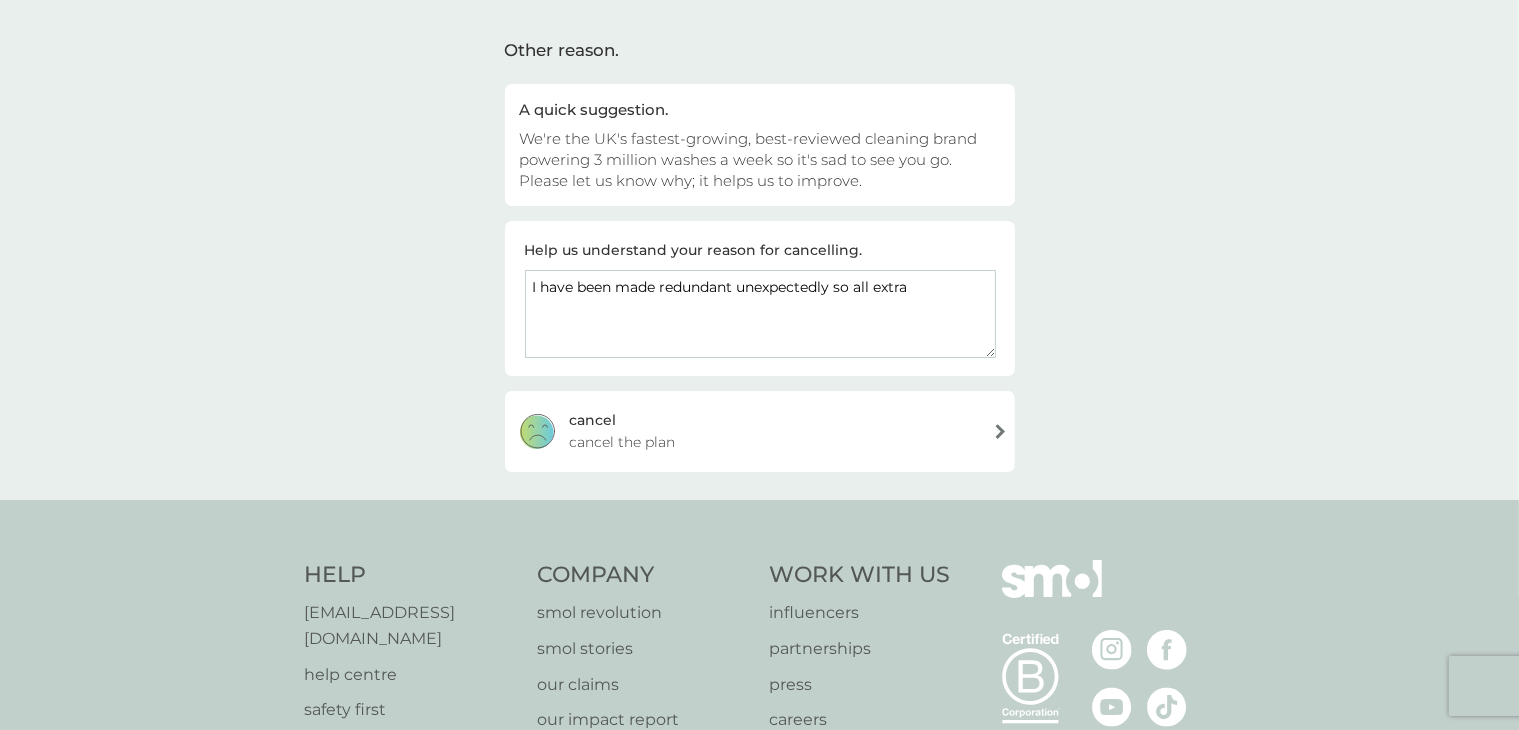 scroll, scrollTop: 122, scrollLeft: 0, axis: vertical 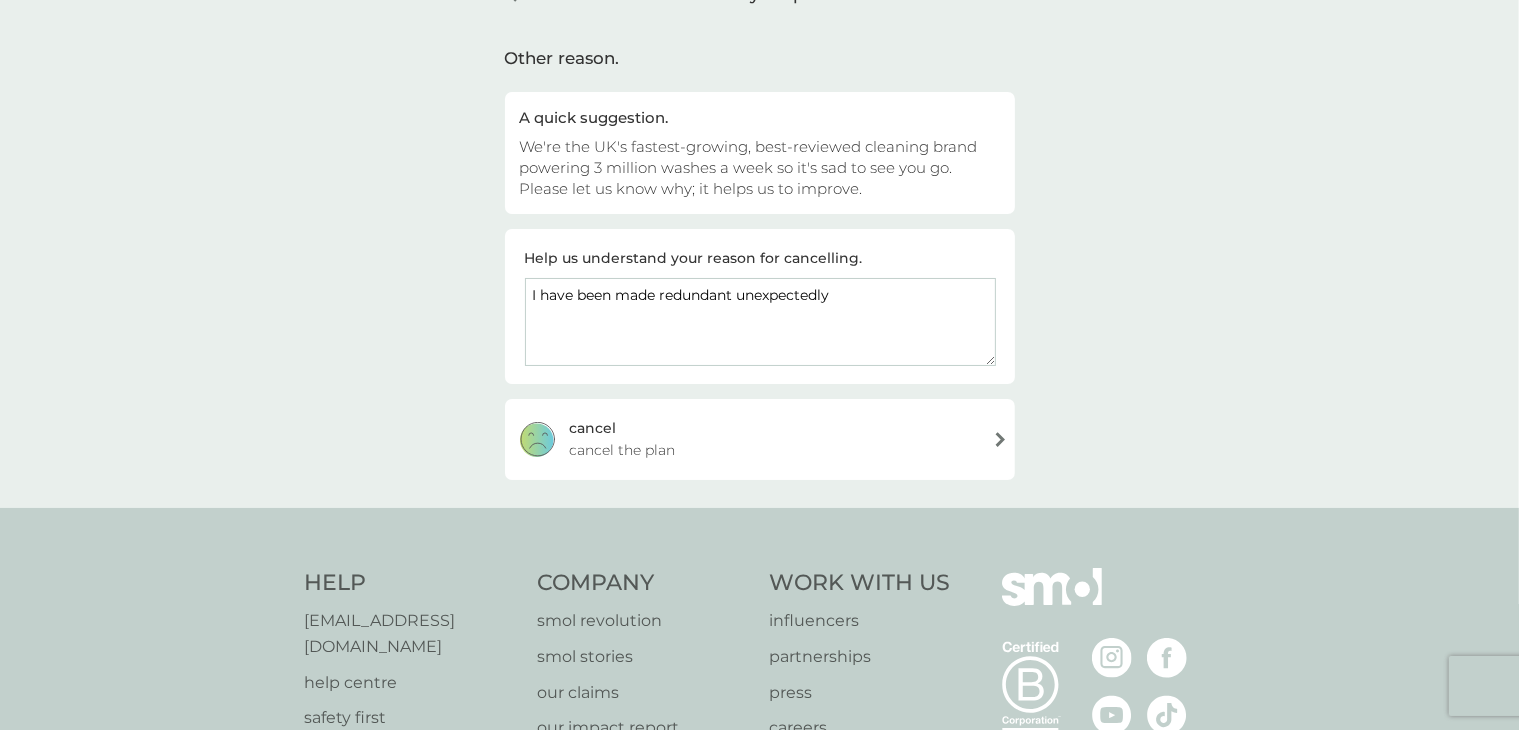 type on "I have been made redundant unexpectedly" 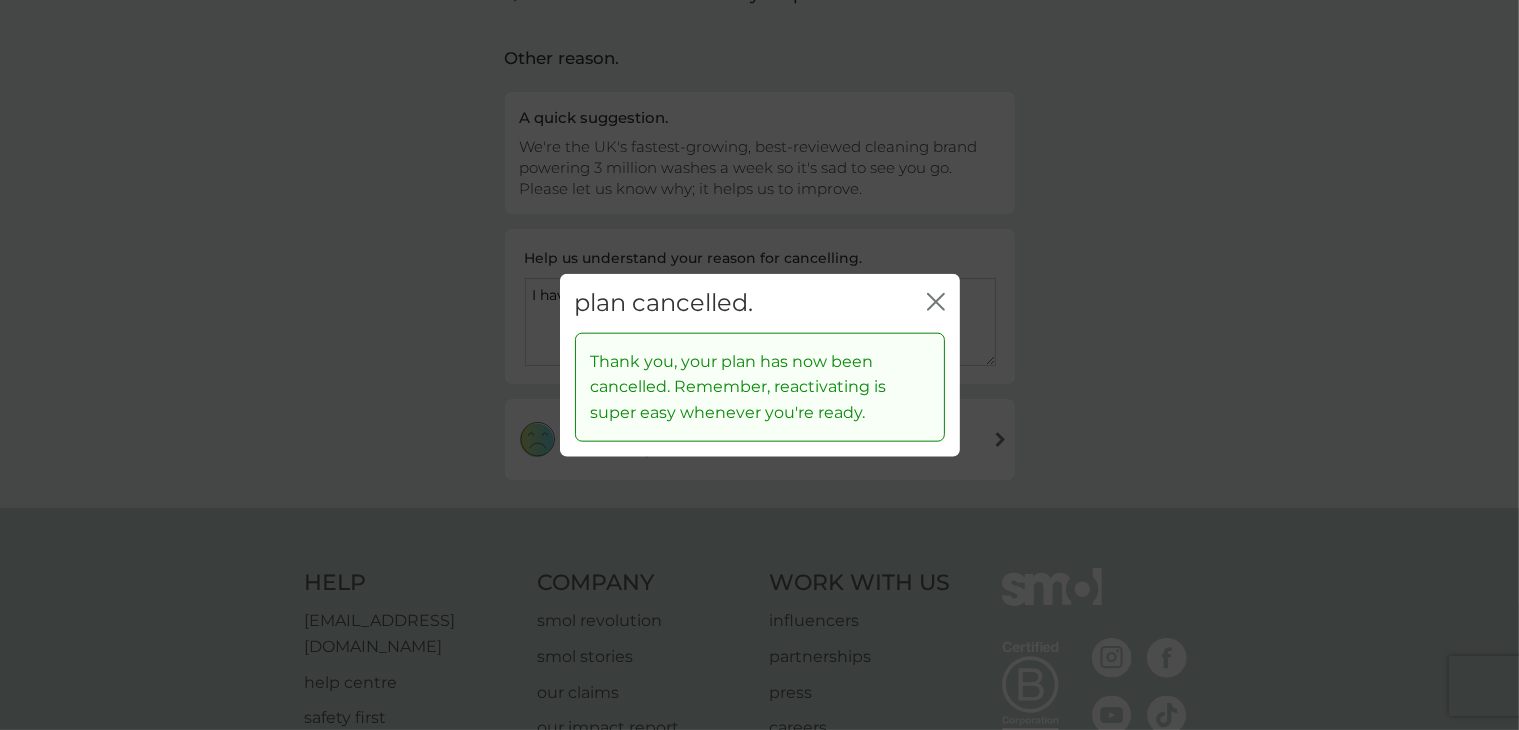 click on "close" 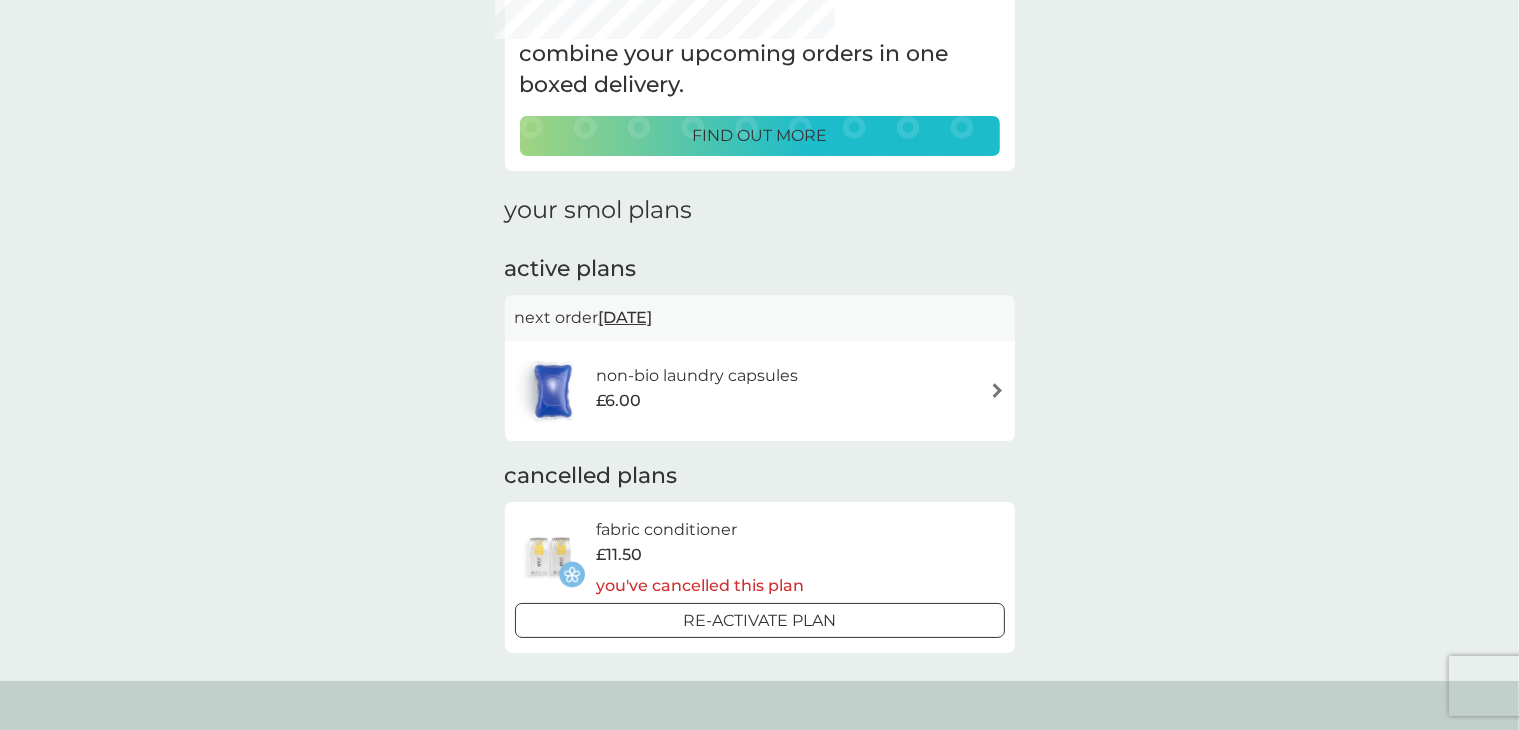 scroll, scrollTop: 0, scrollLeft: 0, axis: both 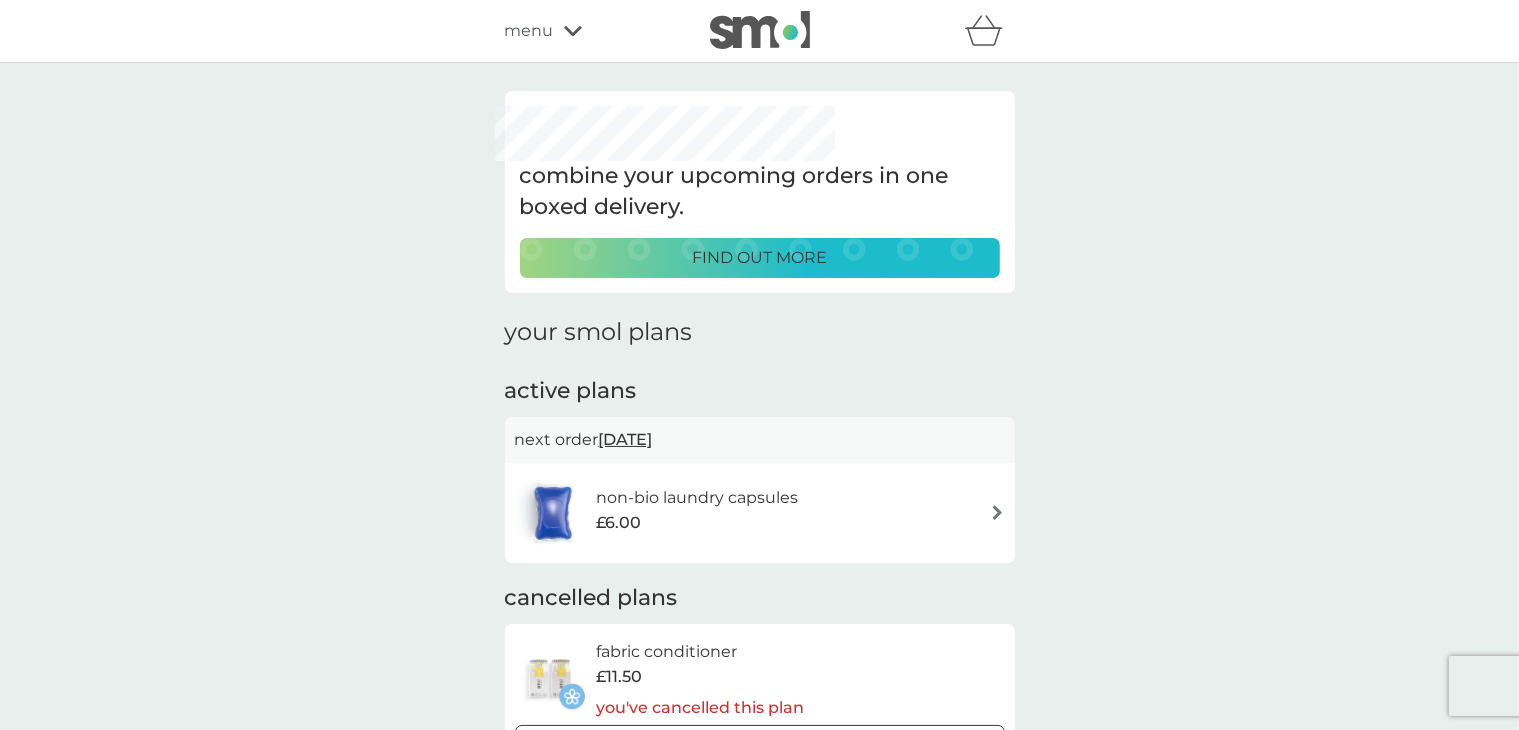 click on "non-bio laundry capsules £6.00" at bounding box center (760, 513) 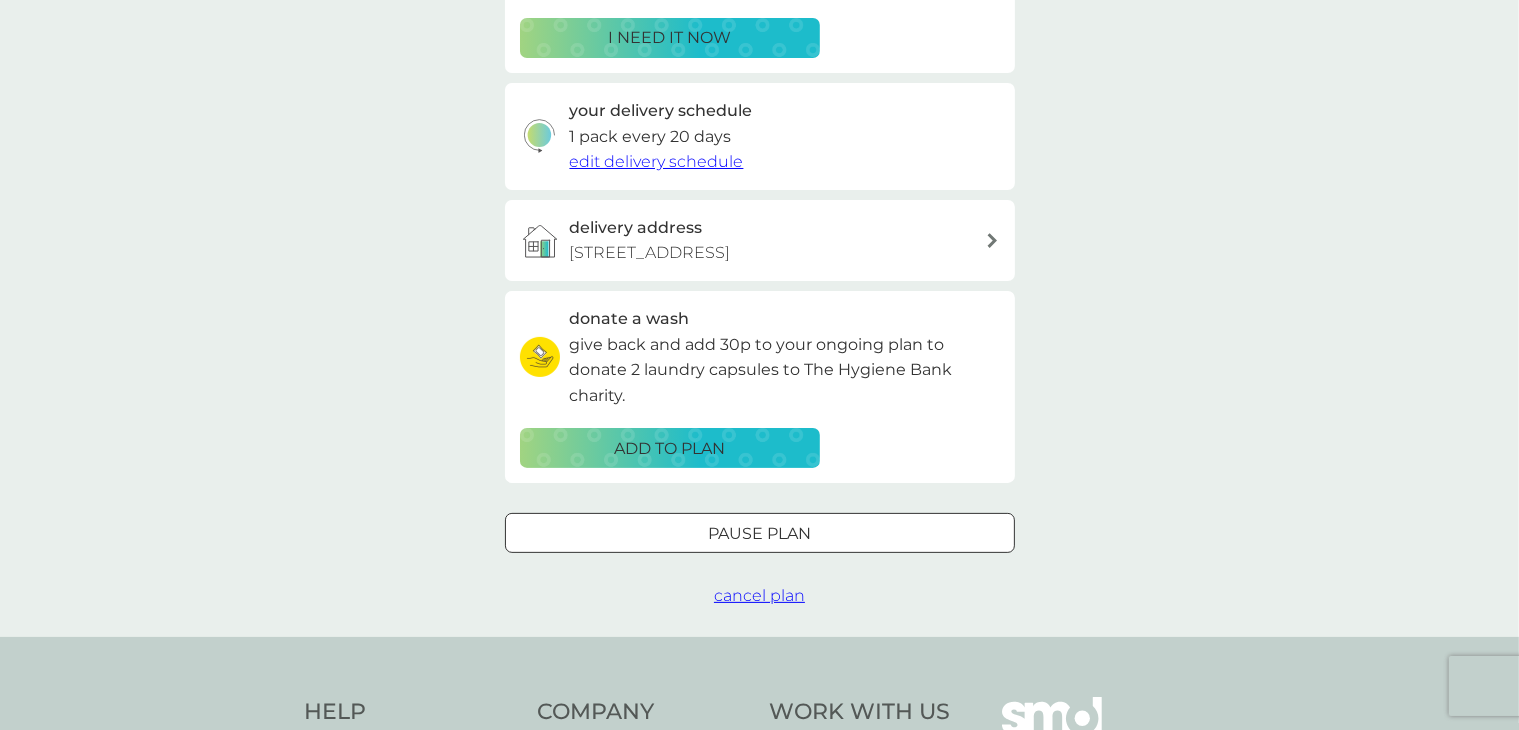 scroll, scrollTop: 408, scrollLeft: 0, axis: vertical 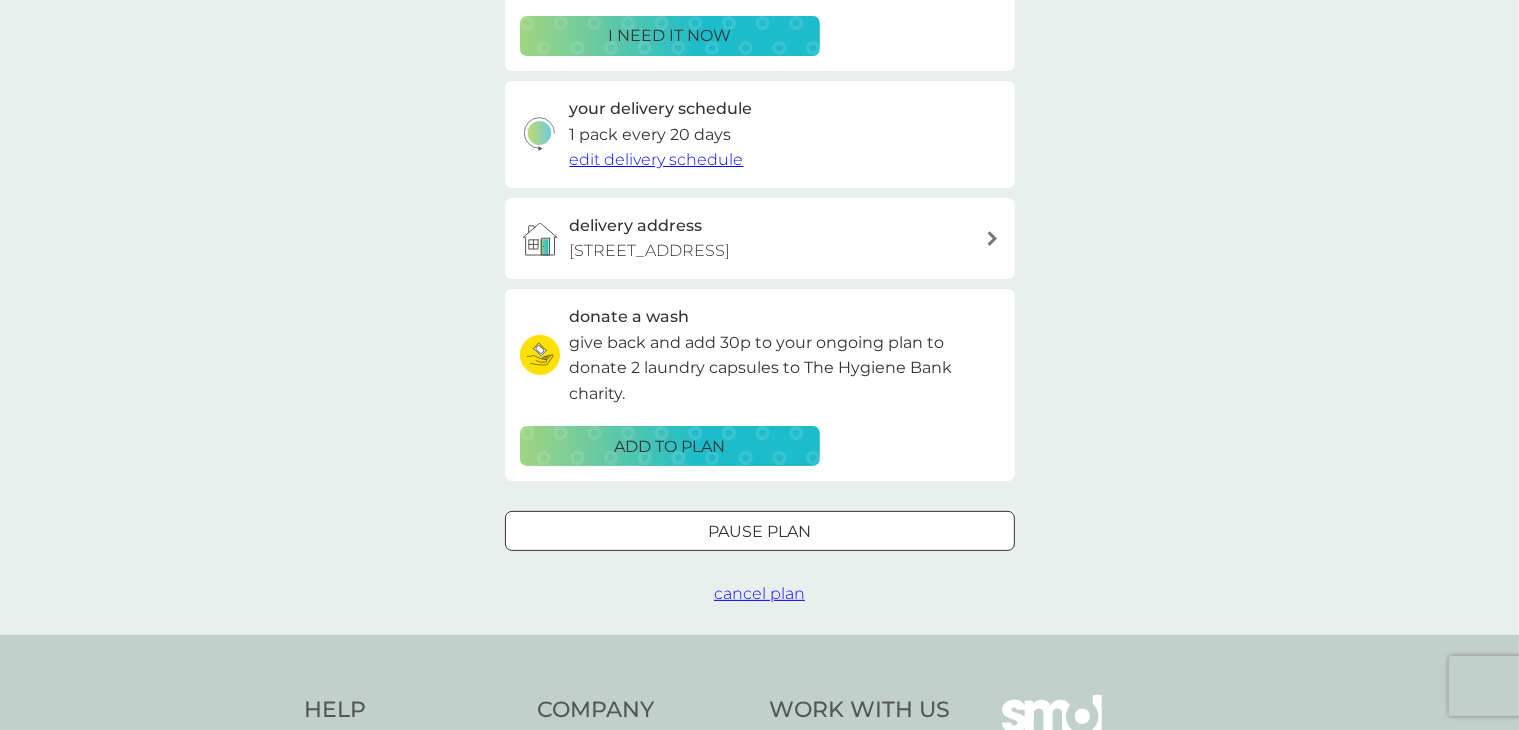click on "cancel plan" at bounding box center (759, 593) 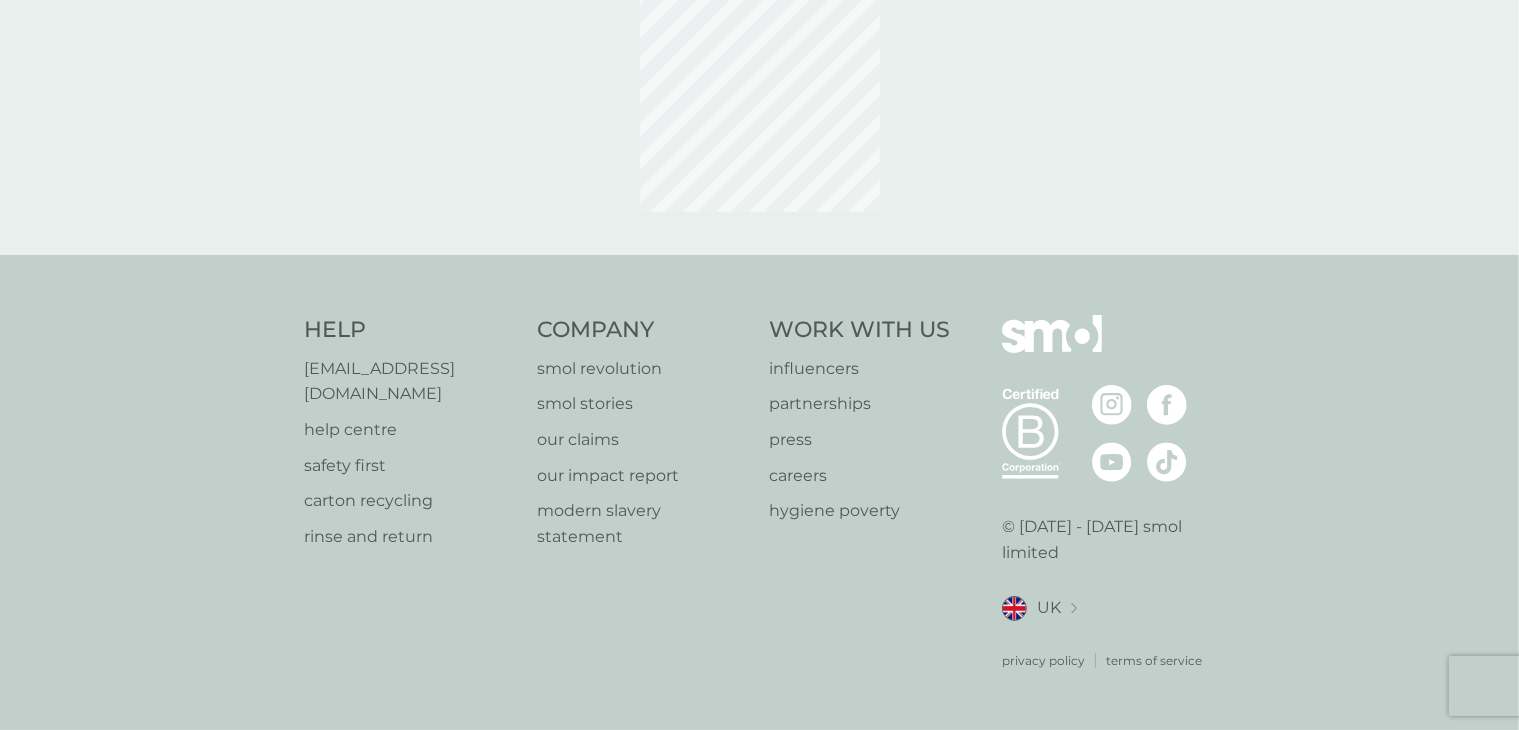 scroll, scrollTop: 0, scrollLeft: 0, axis: both 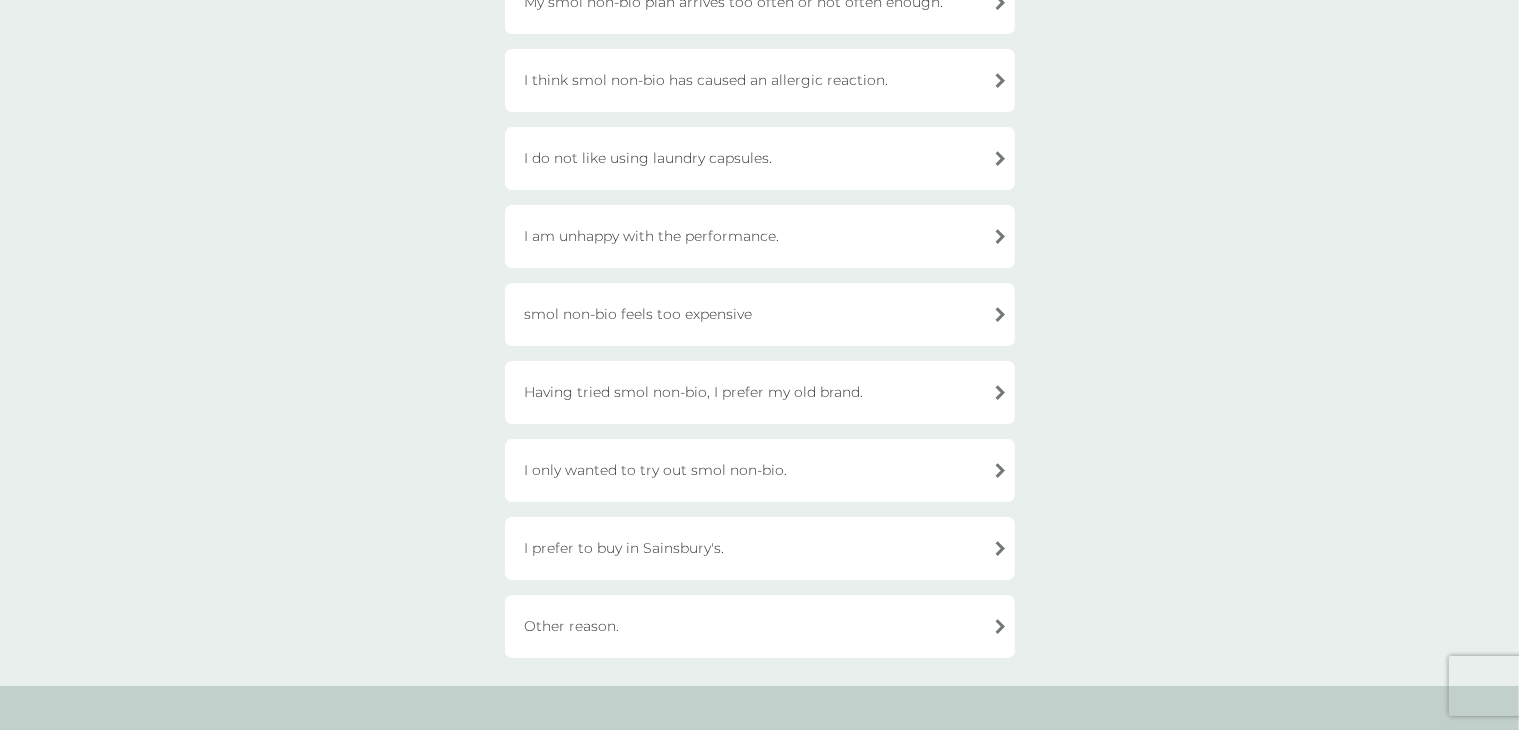 click on "Other reason." at bounding box center [760, 626] 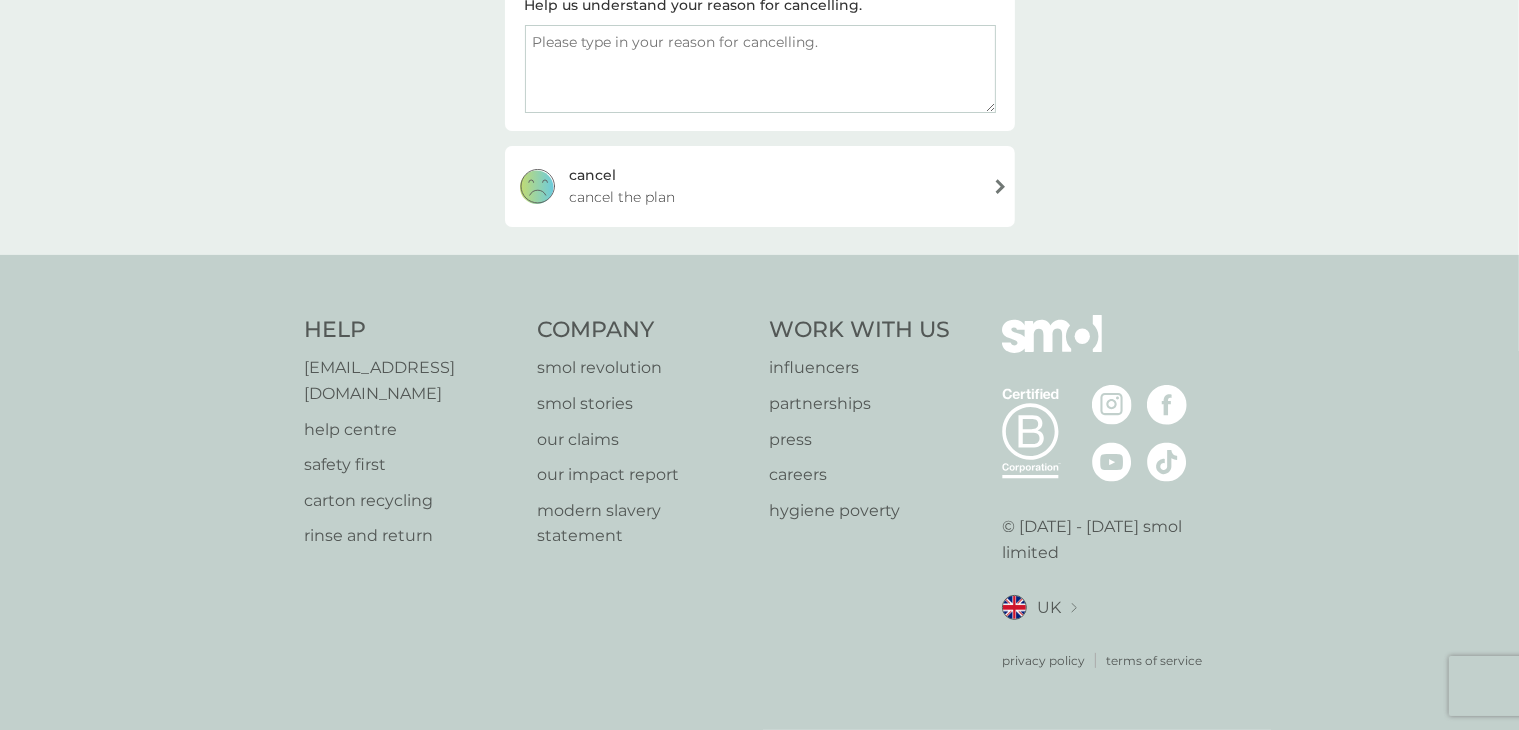 scroll, scrollTop: 344, scrollLeft: 0, axis: vertical 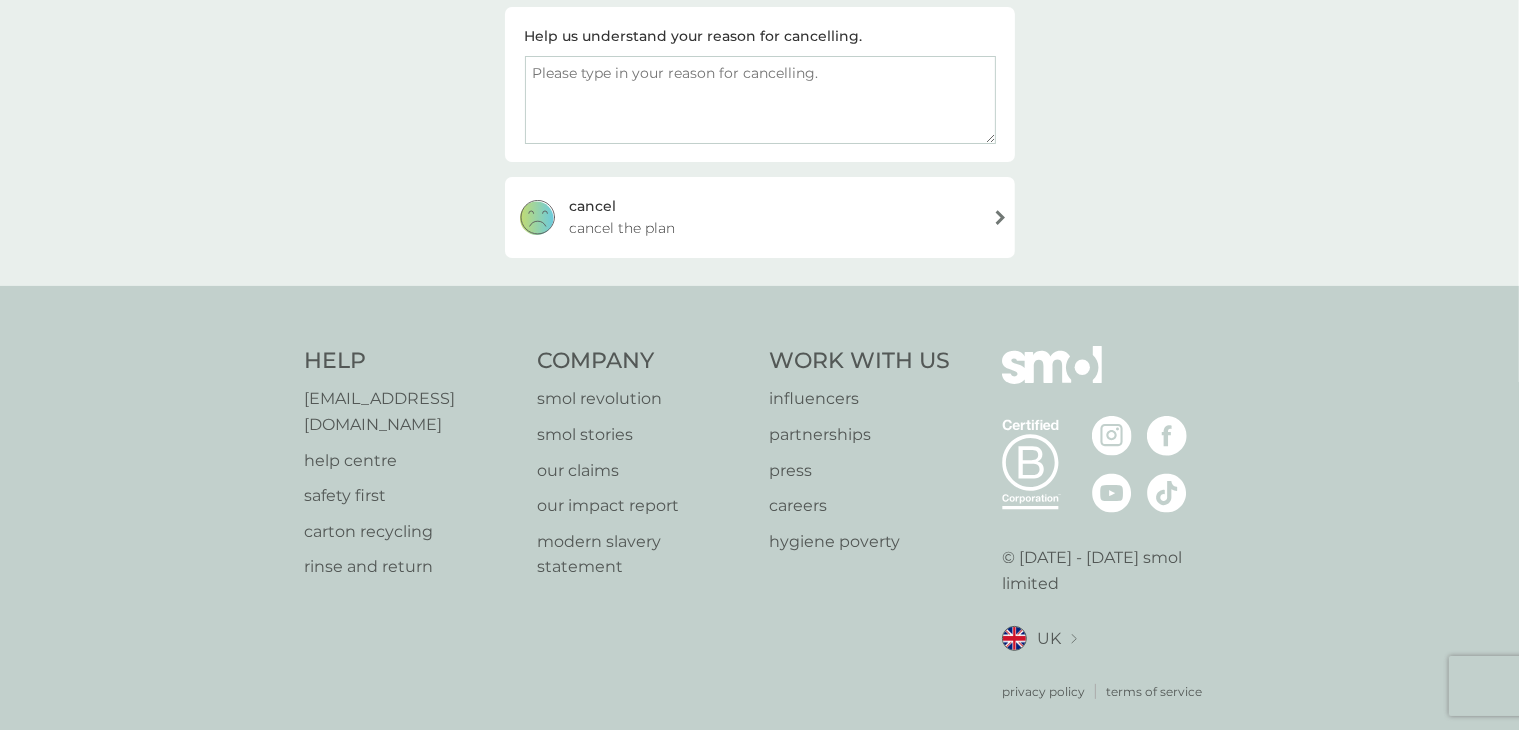 click at bounding box center (760, 100) 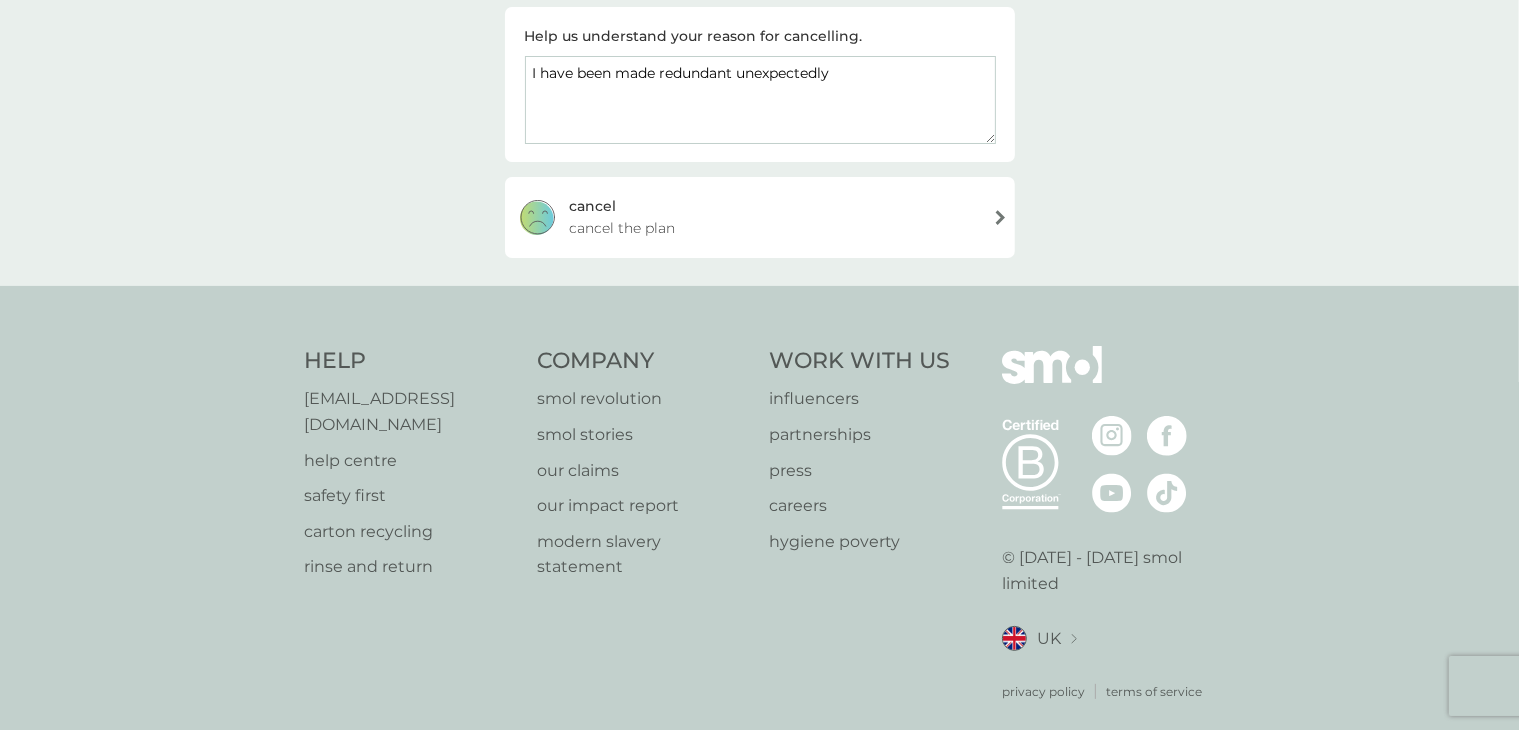 type on "I have been made redundant unexpectedly" 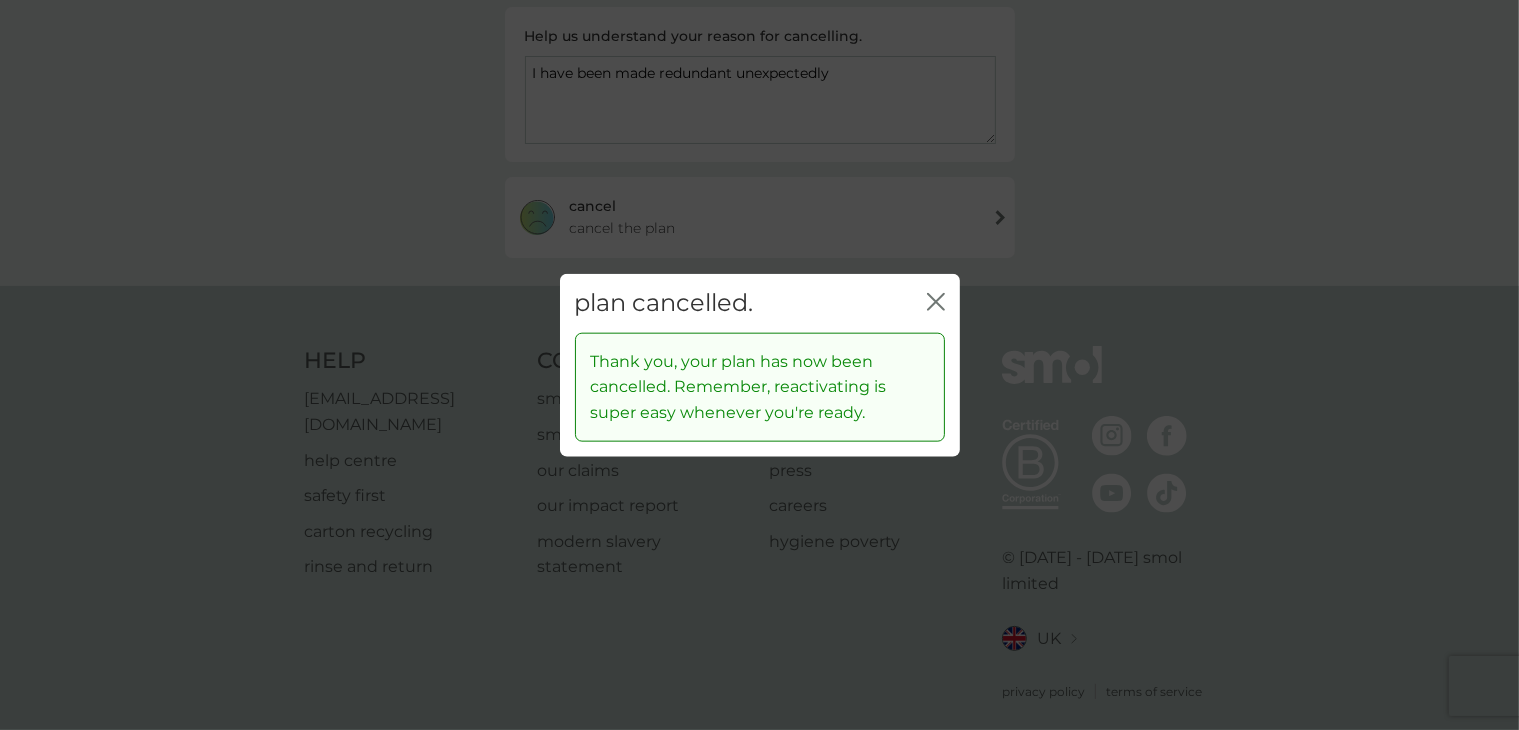 click 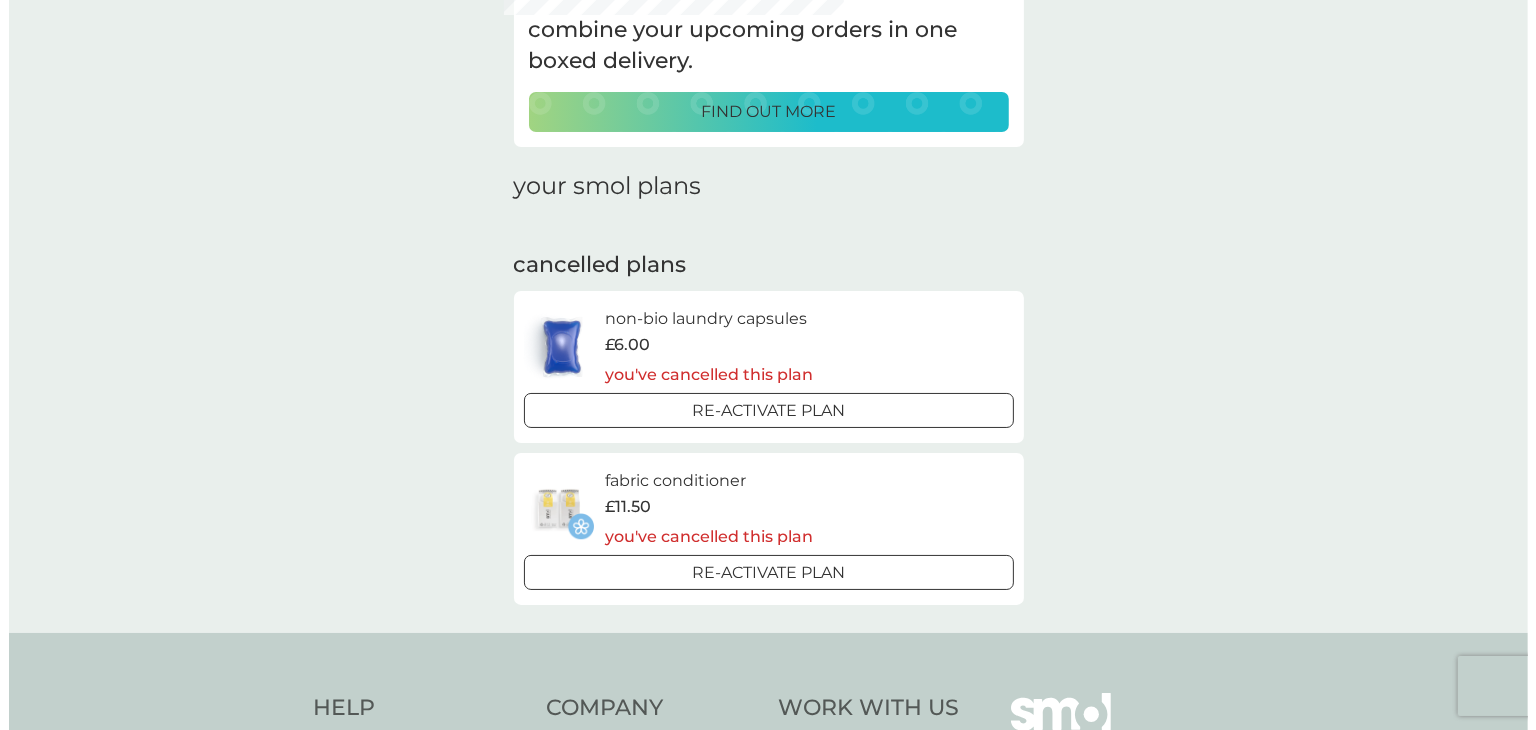 scroll, scrollTop: 0, scrollLeft: 0, axis: both 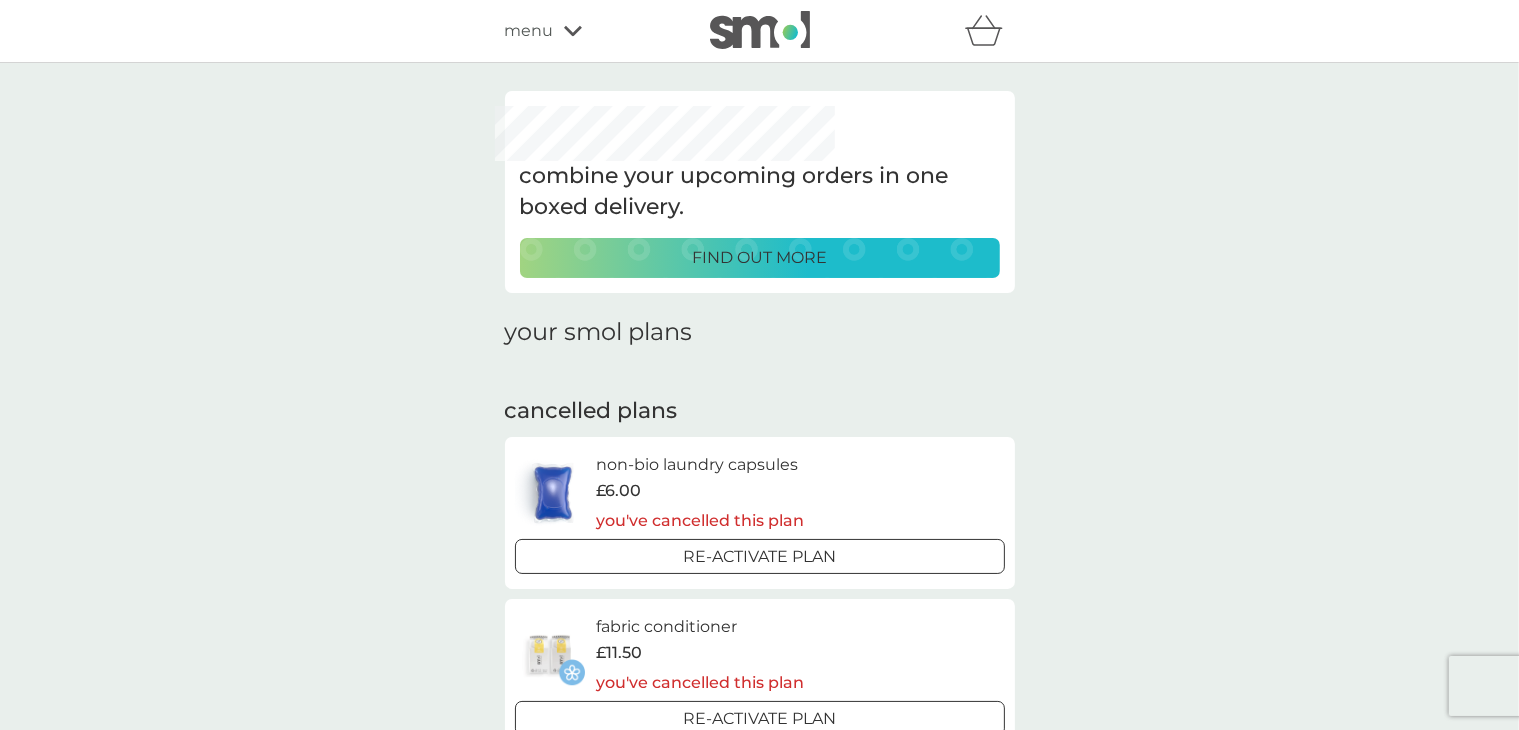 click on "menu" at bounding box center [529, 31] 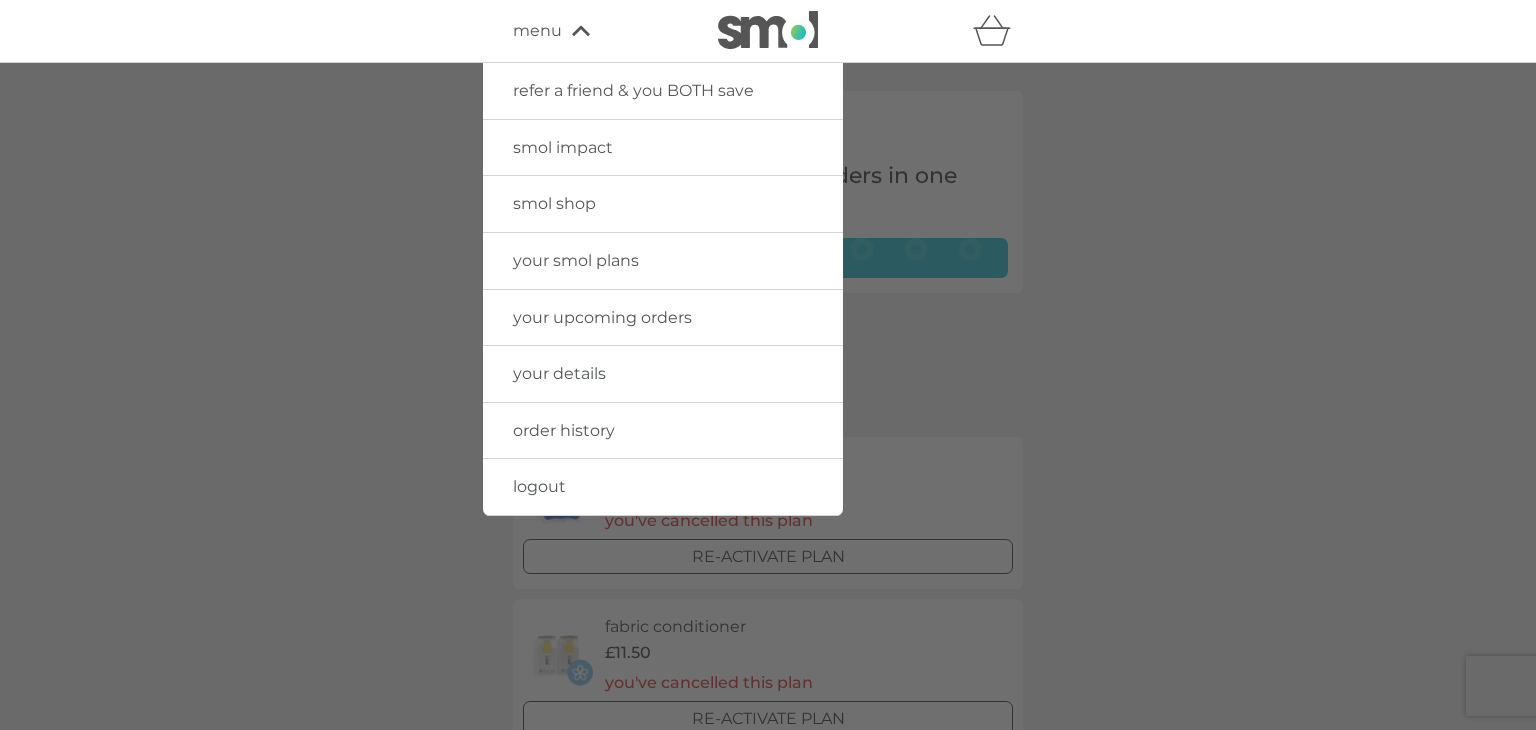 click on "logout" at bounding box center [539, 486] 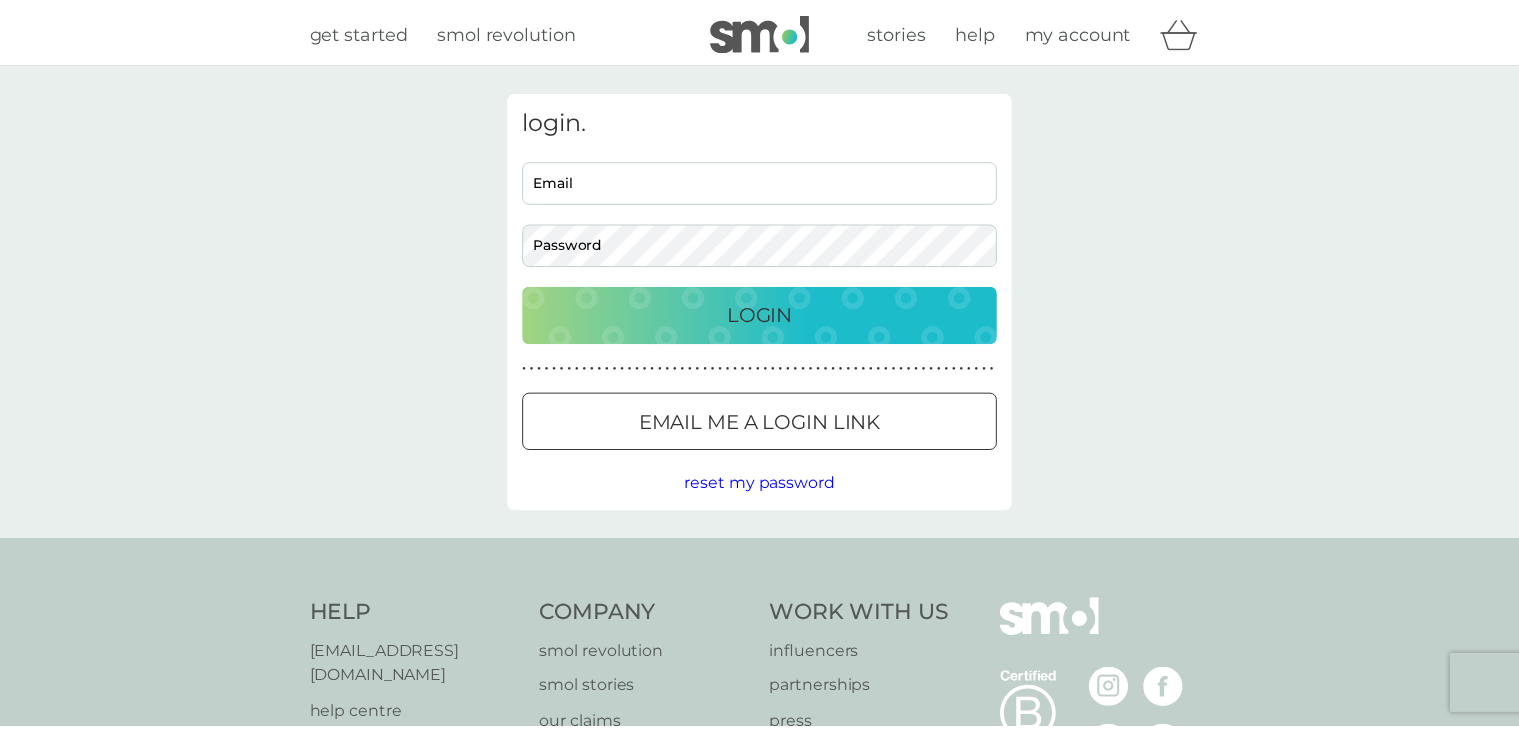 scroll, scrollTop: 0, scrollLeft: 0, axis: both 